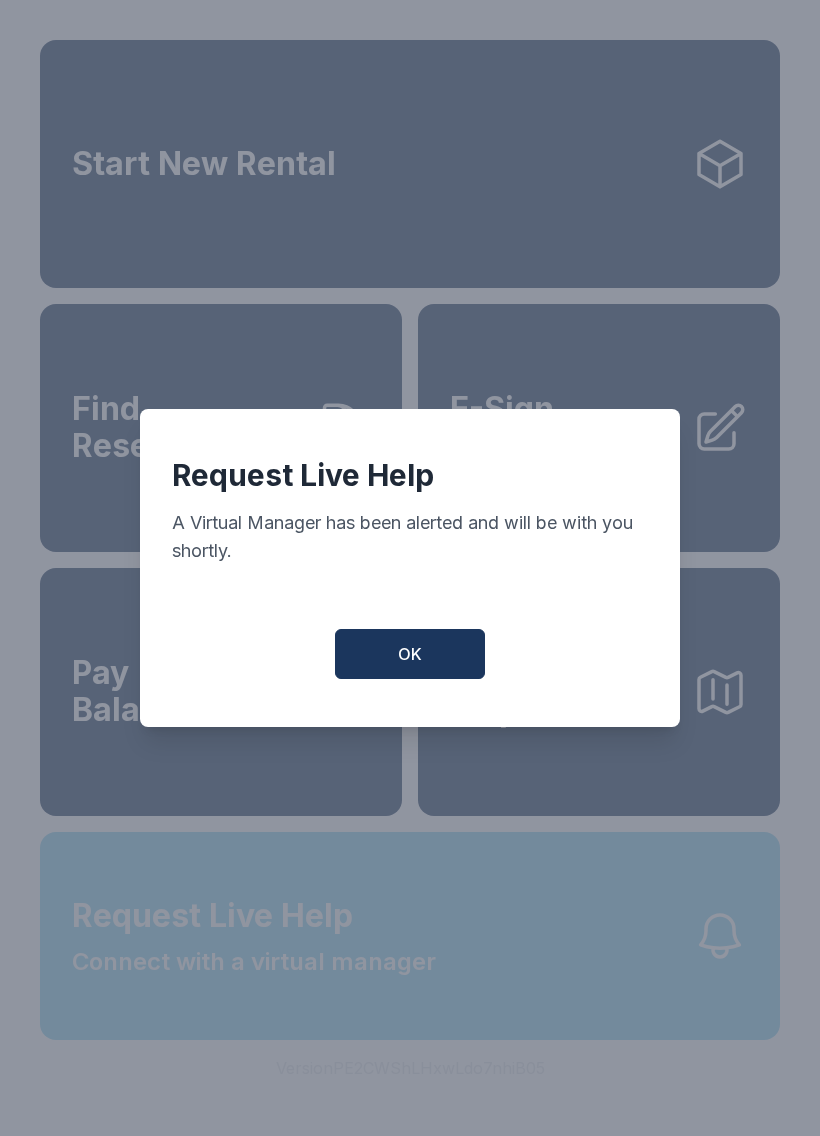 scroll, scrollTop: 0, scrollLeft: 0, axis: both 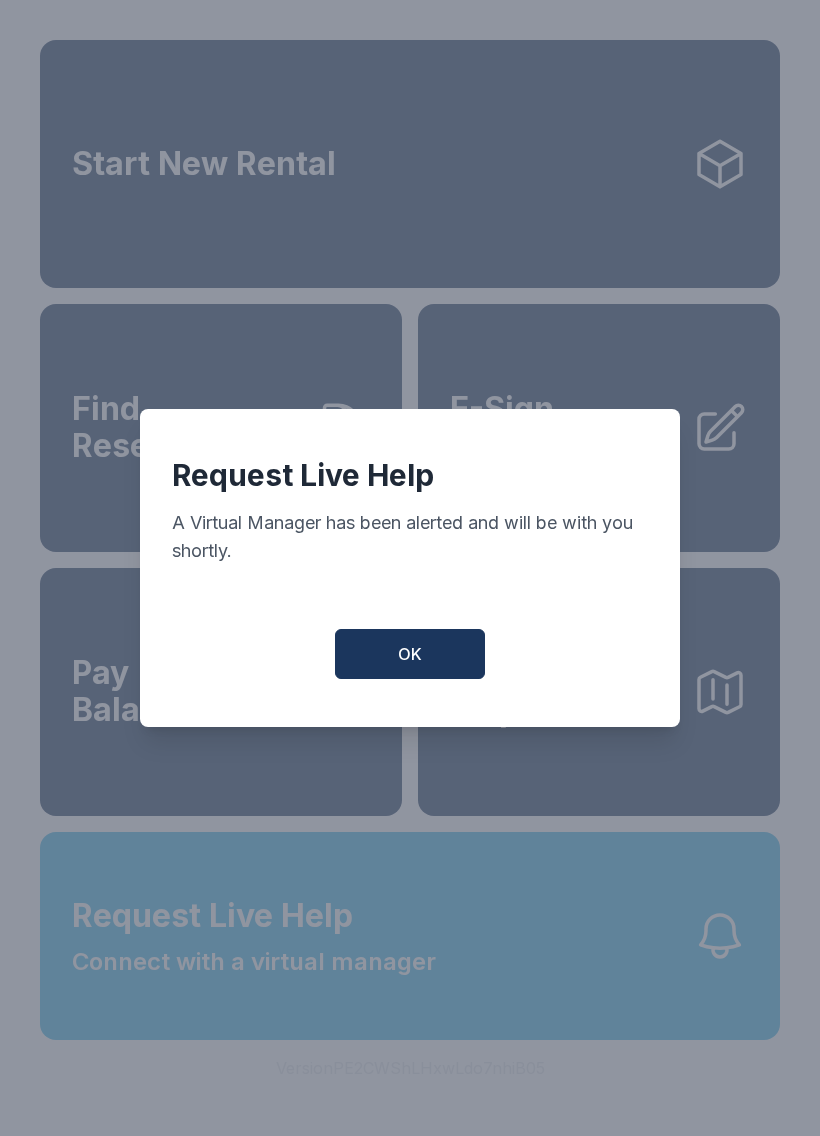 click on "OK" at bounding box center [410, 654] 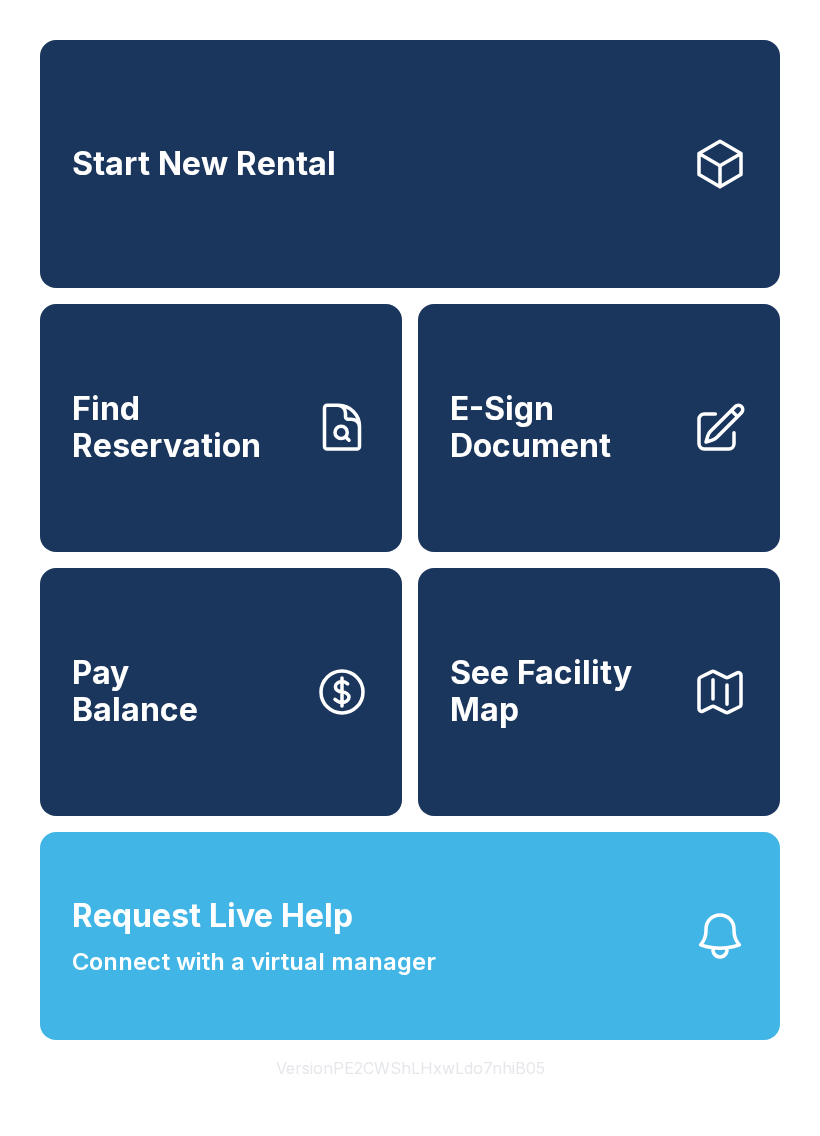 click on "Start New Rental" at bounding box center (204, 164) 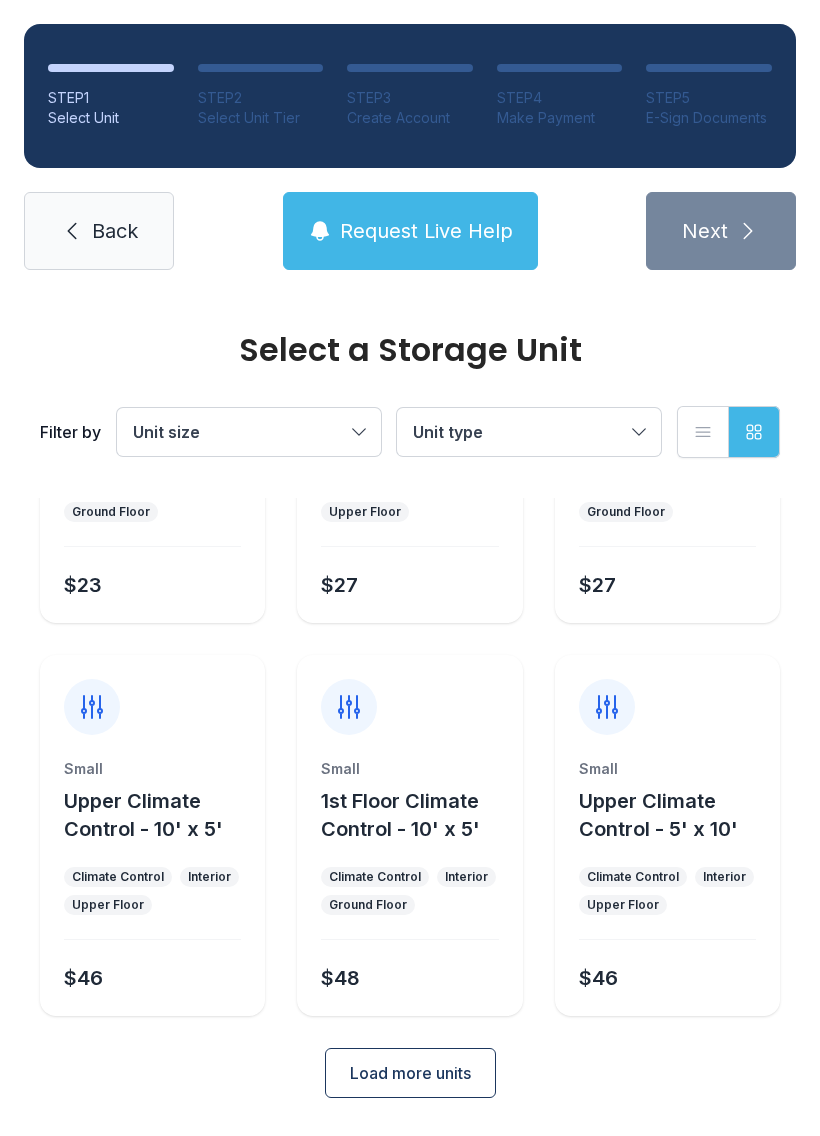 scroll, scrollTop: 238, scrollLeft: 0, axis: vertical 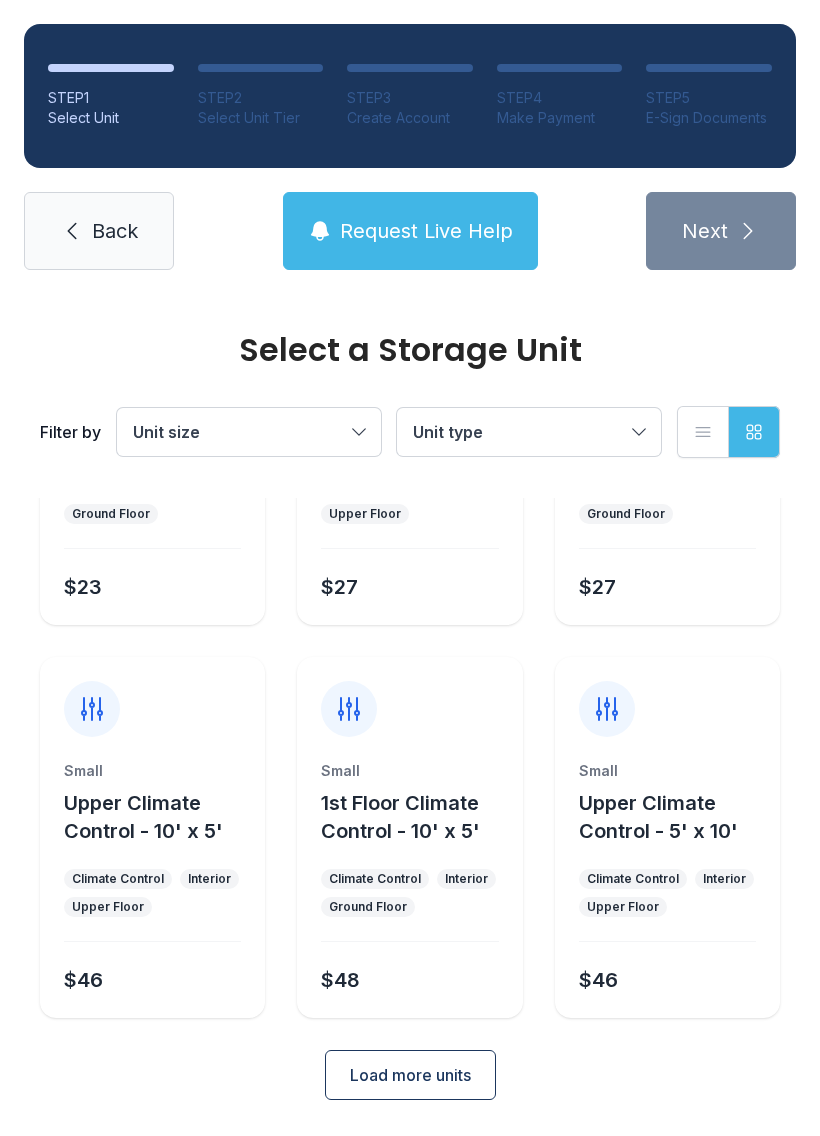 click on "Load more units" at bounding box center (410, 1075) 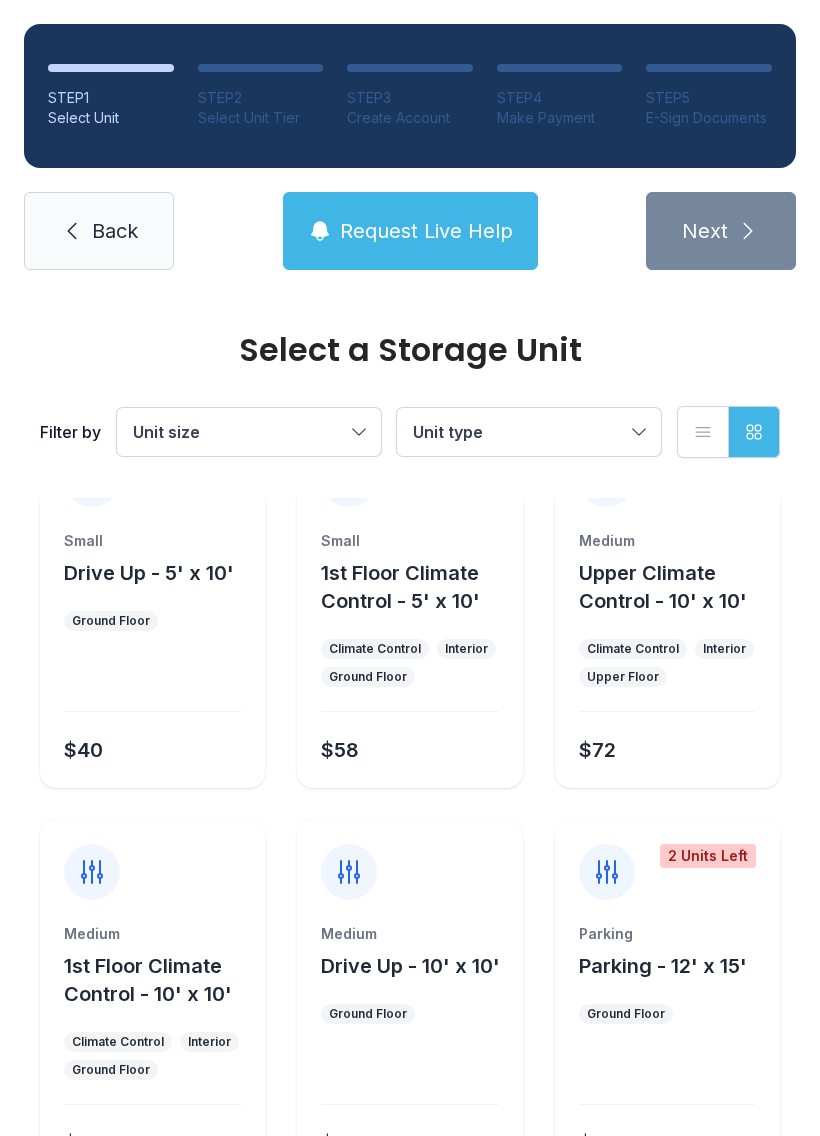 scroll, scrollTop: 862, scrollLeft: 0, axis: vertical 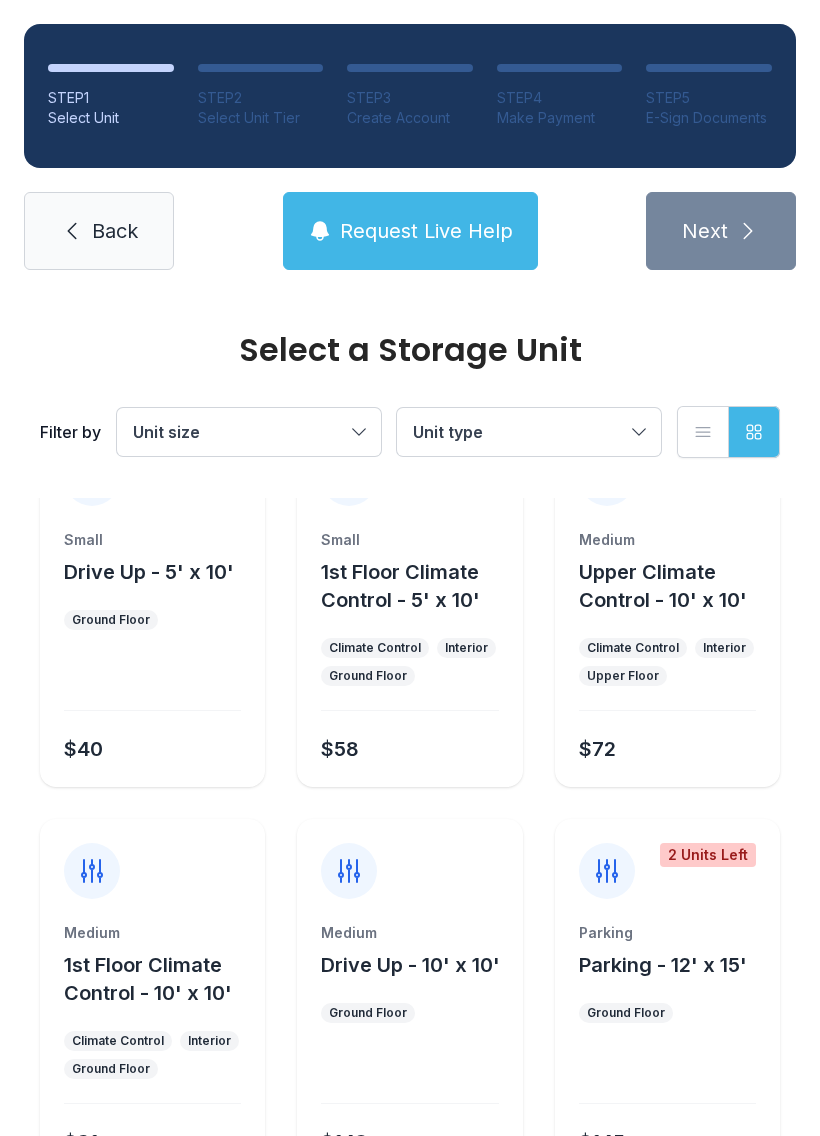 click on "Medium Upper Climate Control - 10' x 10' Climate Control Interior Upper Floor $72" at bounding box center (667, 658) 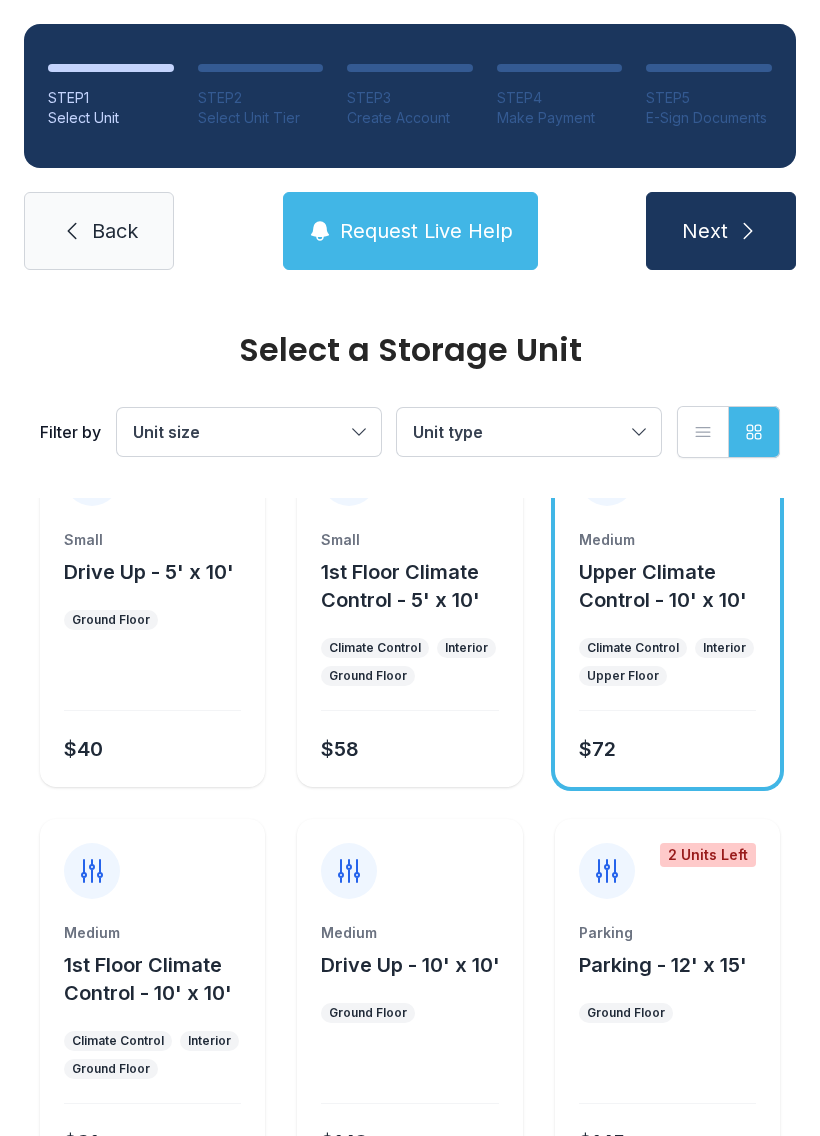 click on "Next" at bounding box center [705, 231] 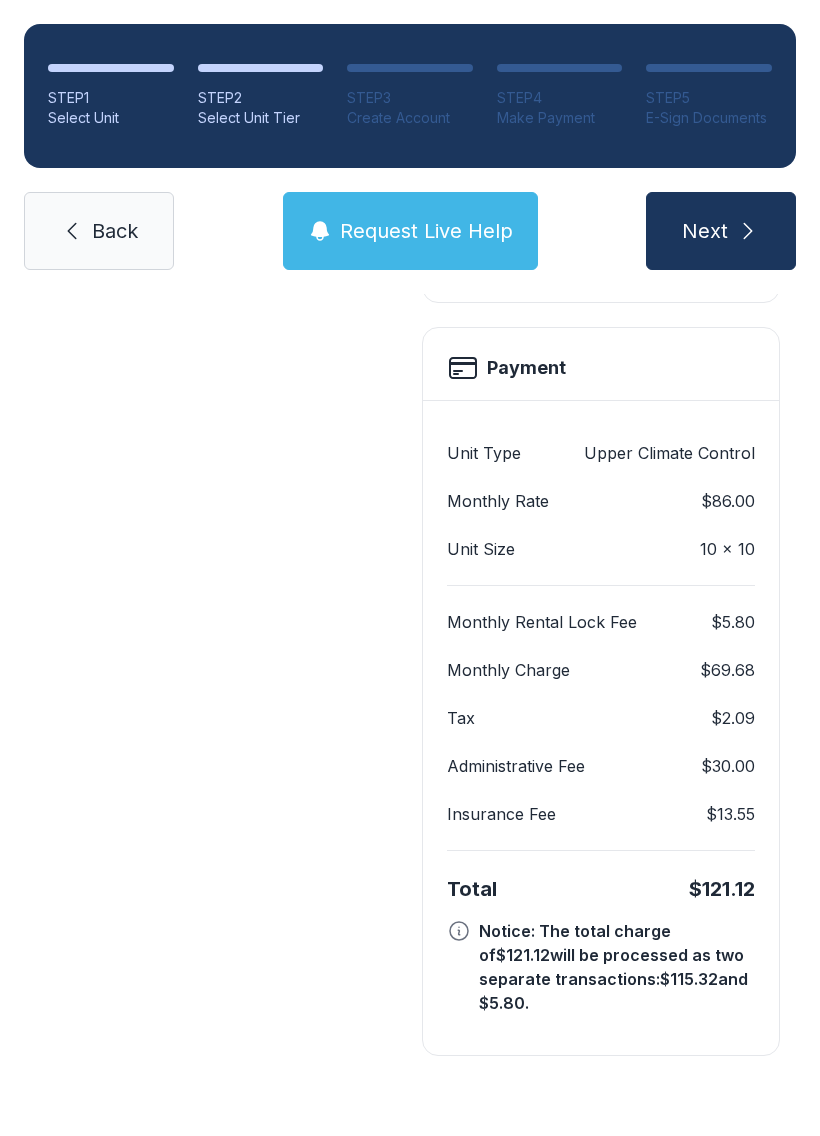 scroll, scrollTop: 0, scrollLeft: 0, axis: both 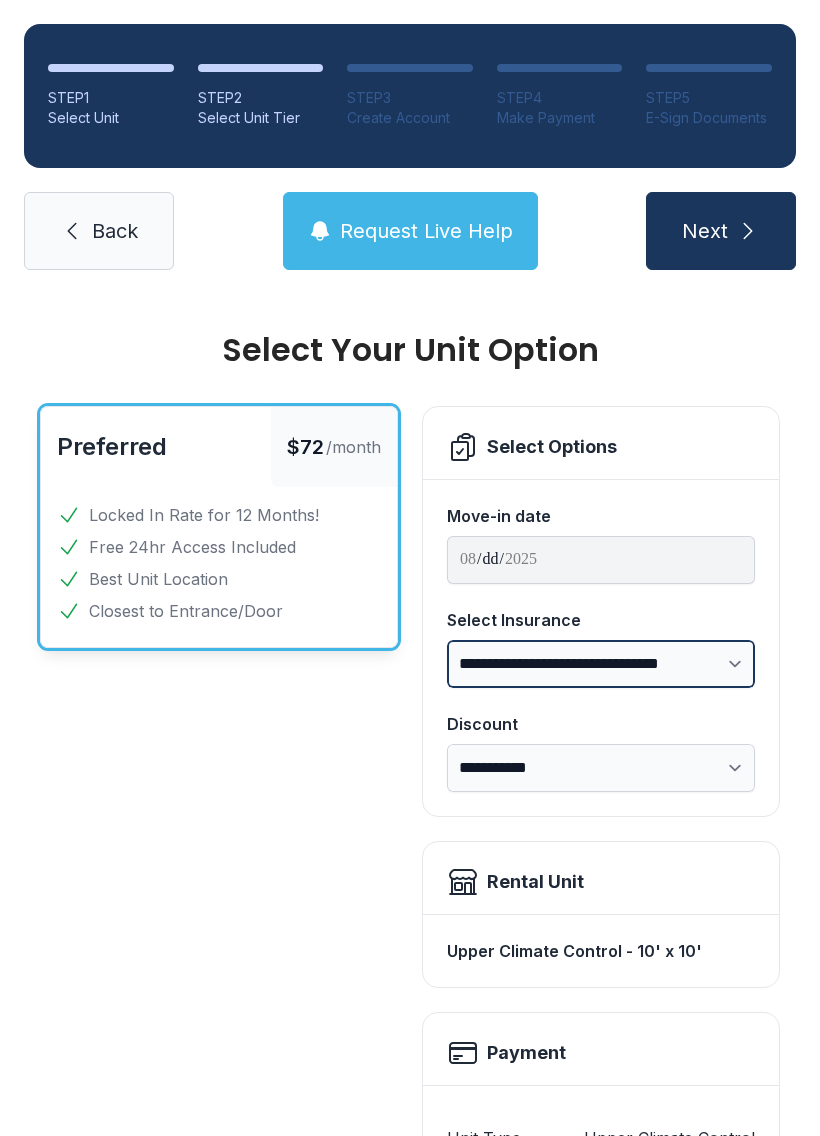 click on "**********" at bounding box center [601, 664] 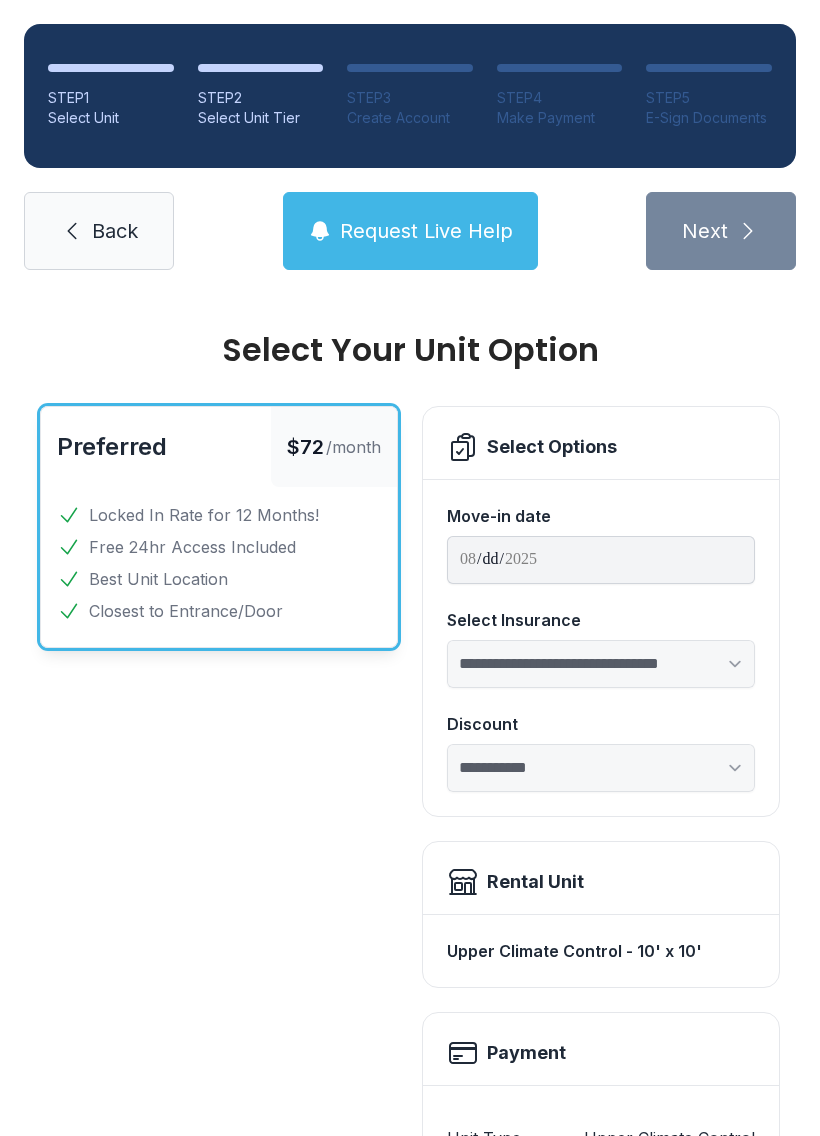 select on "****" 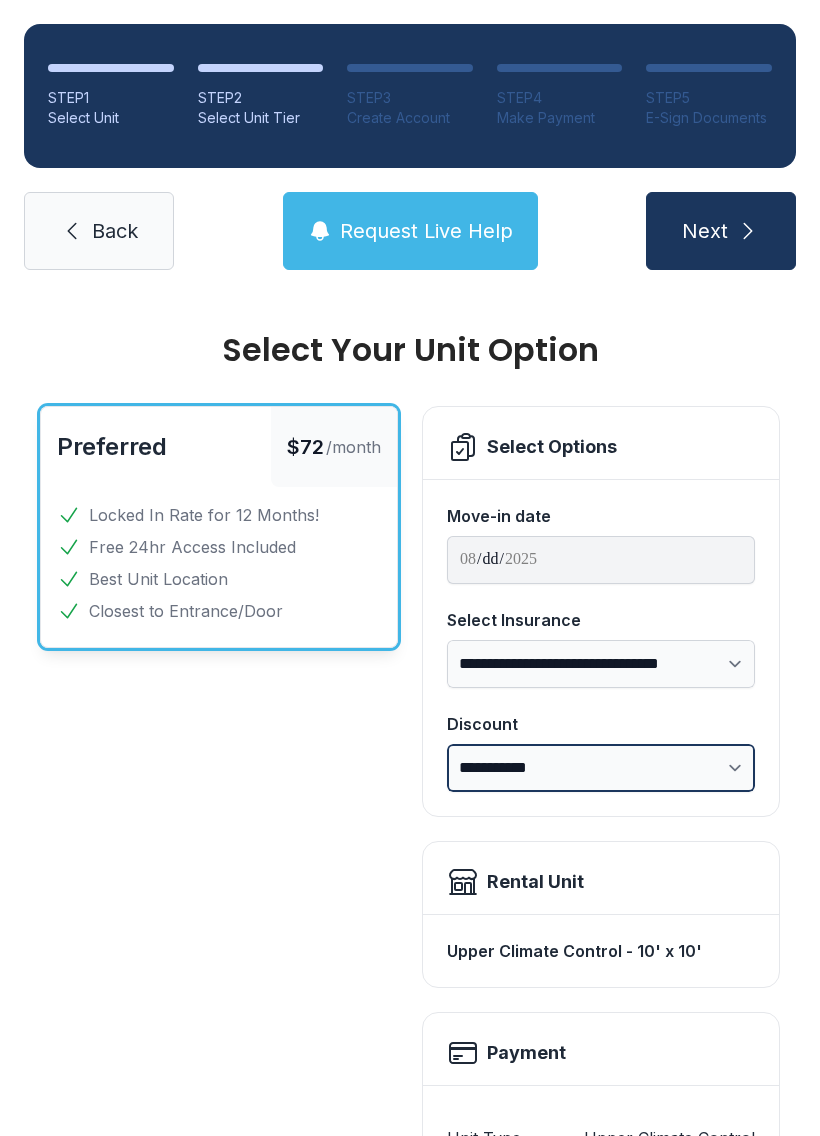 click on "**********" at bounding box center [601, 768] 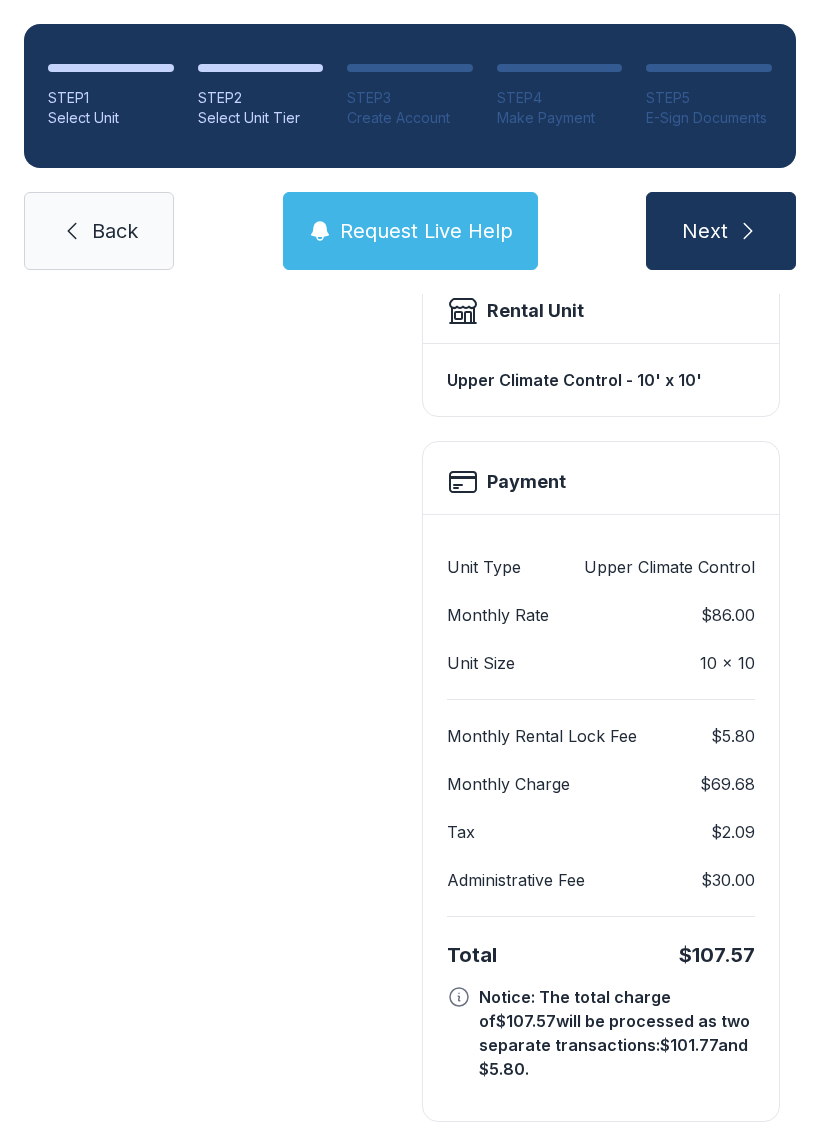 scroll, scrollTop: 569, scrollLeft: 0, axis: vertical 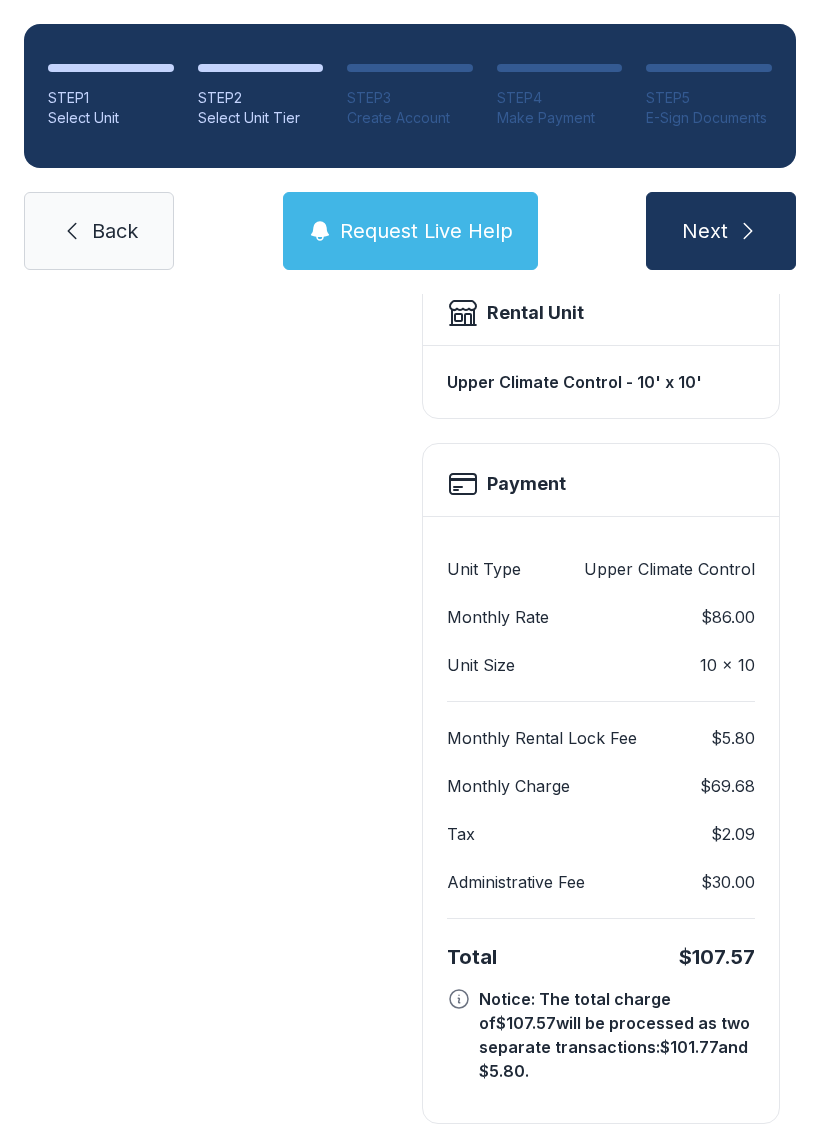 click on "Next" at bounding box center (721, 231) 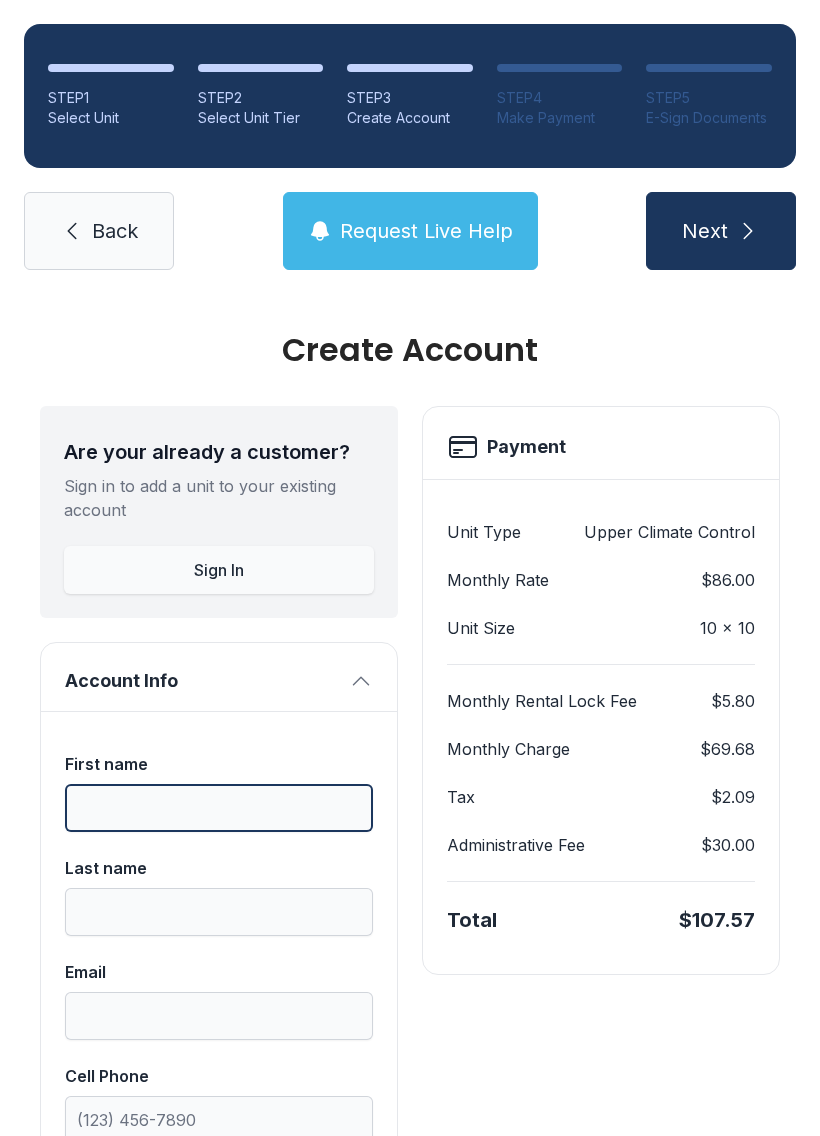 click on "First name" at bounding box center [219, 808] 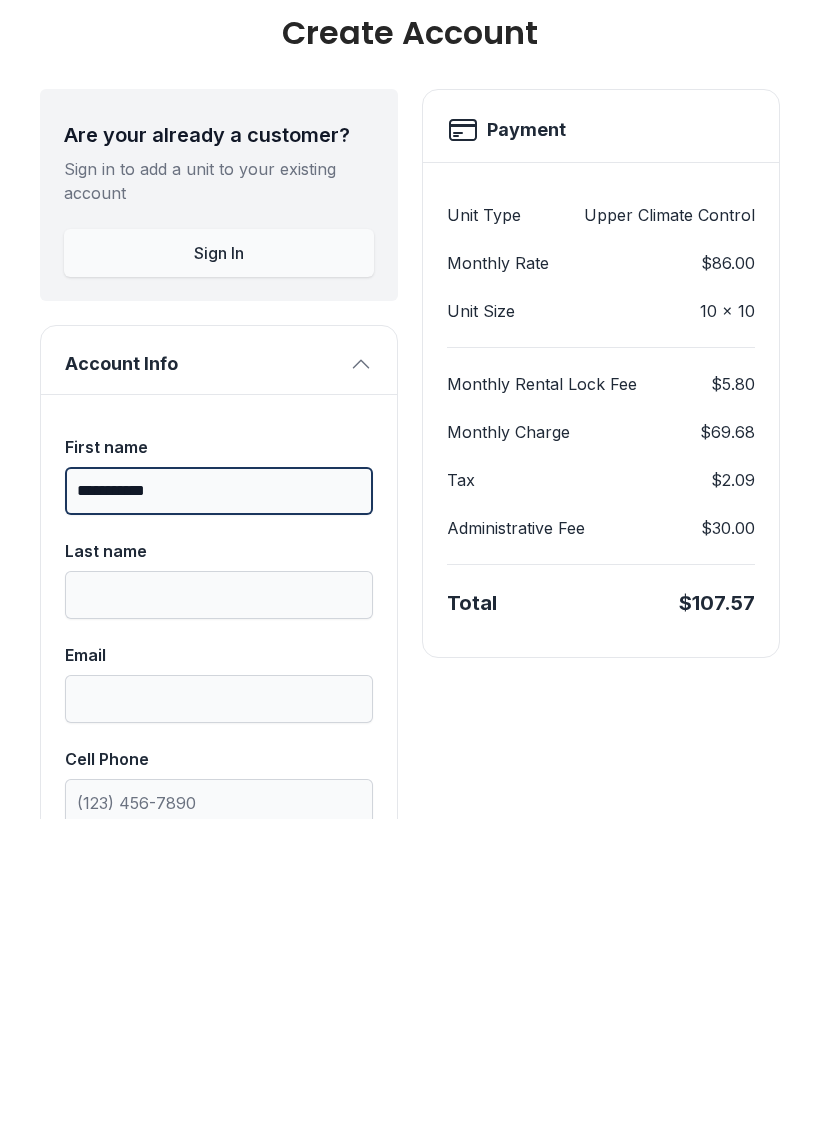 type on "**********" 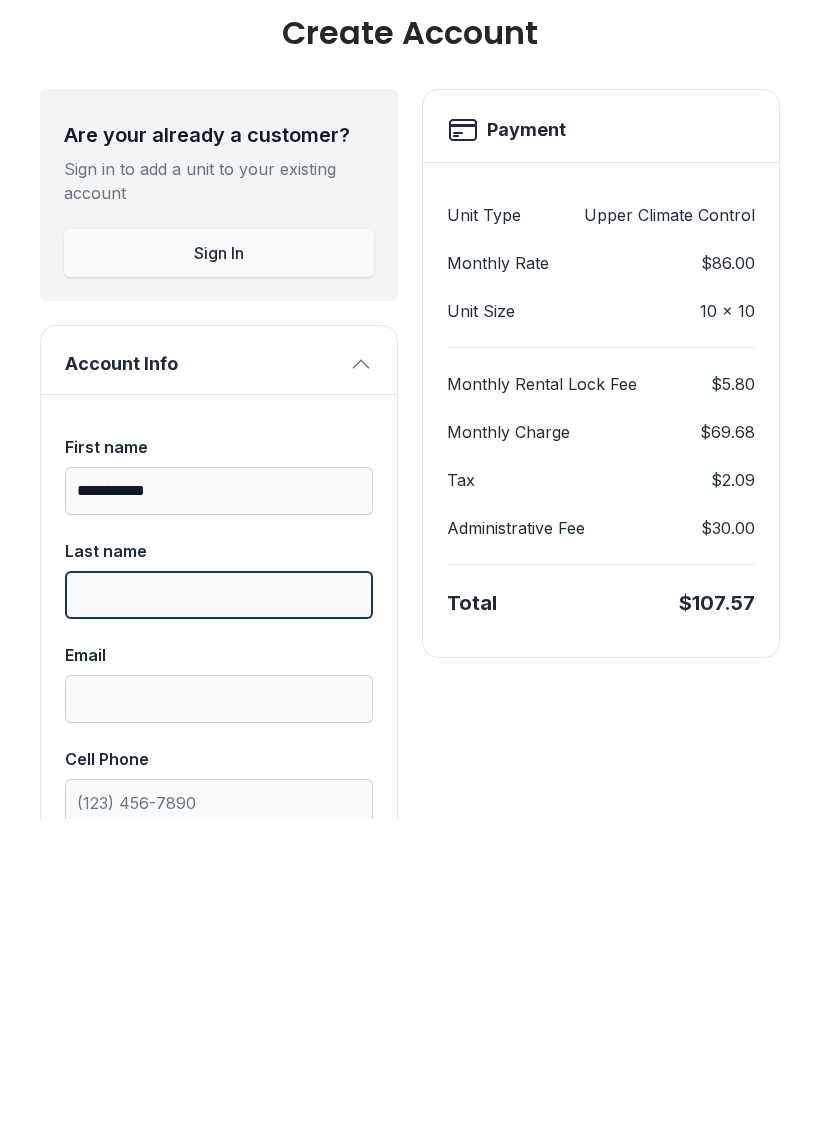 click on "Last name" at bounding box center (219, 912) 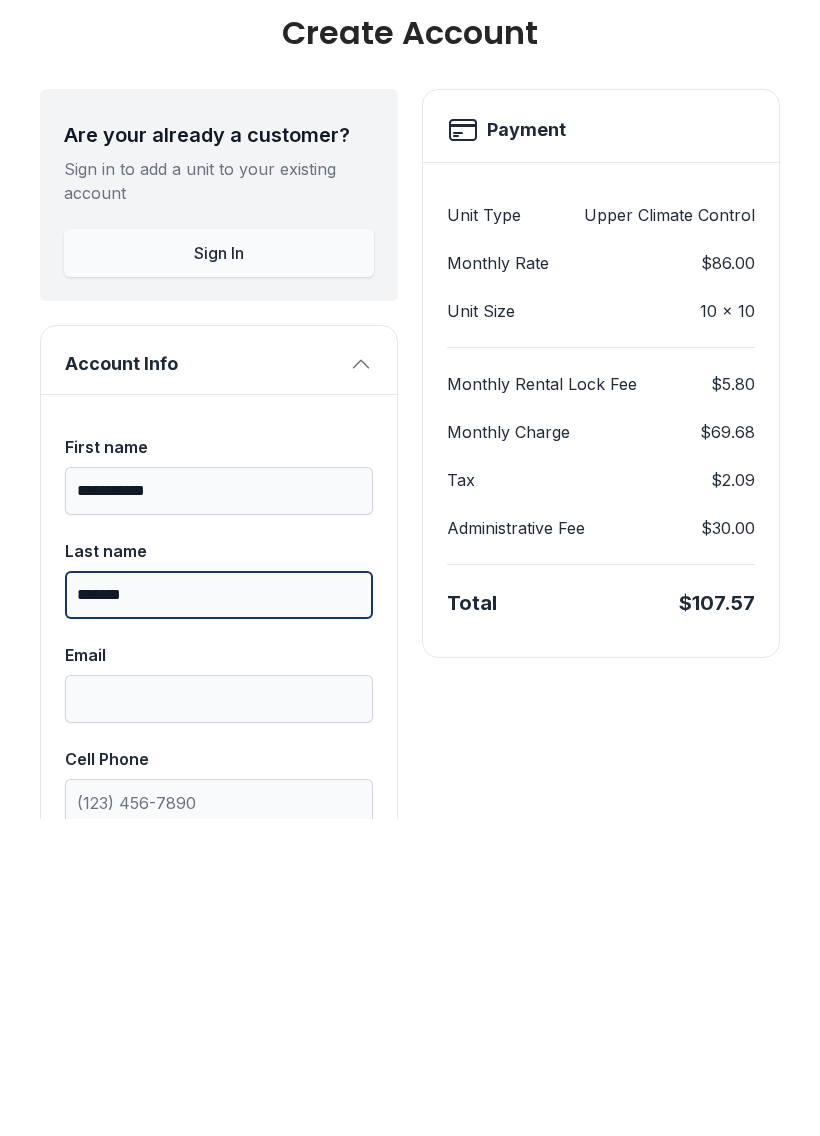 type on "*******" 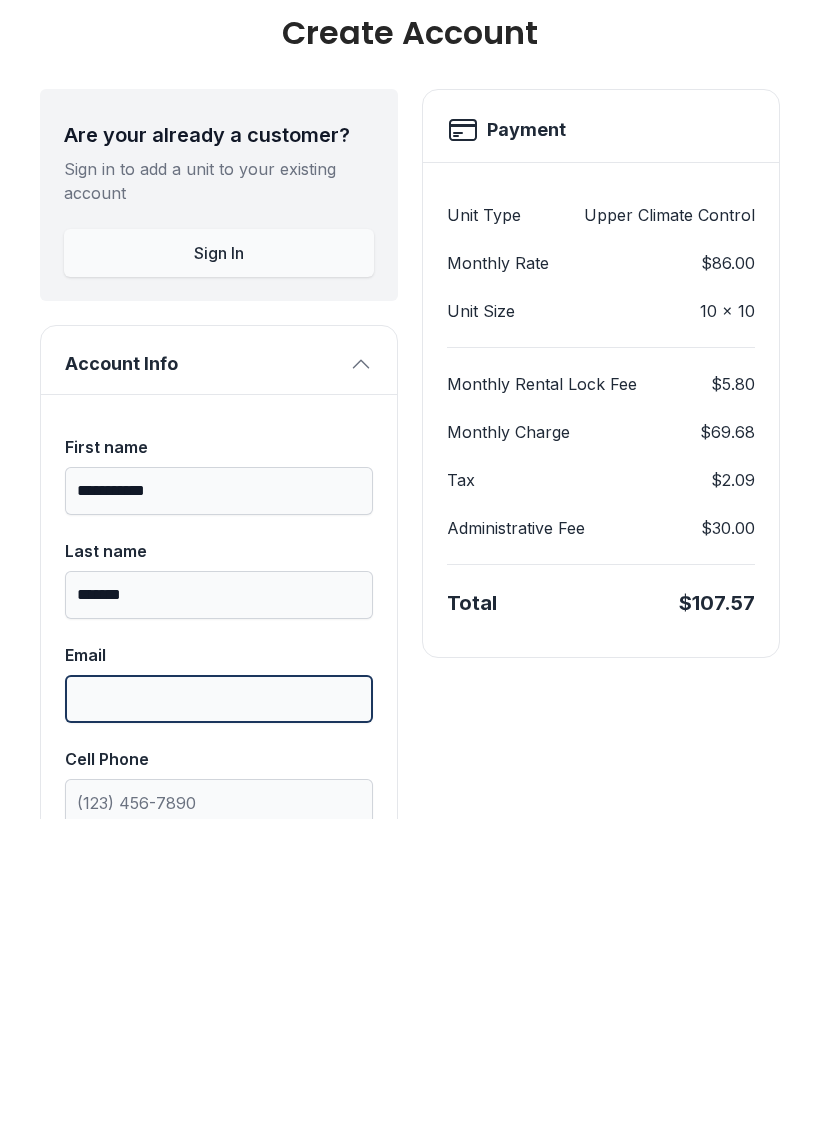 click on "Email" at bounding box center (219, 1016) 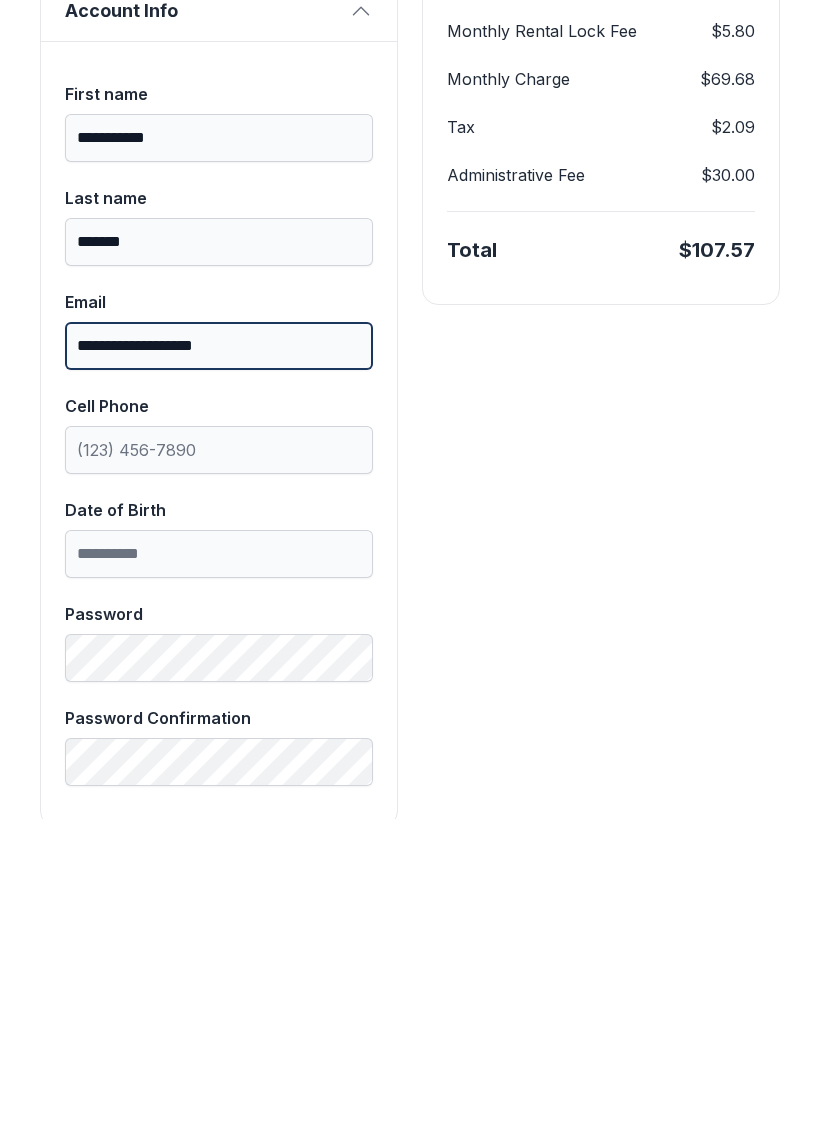 scroll, scrollTop: 351, scrollLeft: 0, axis: vertical 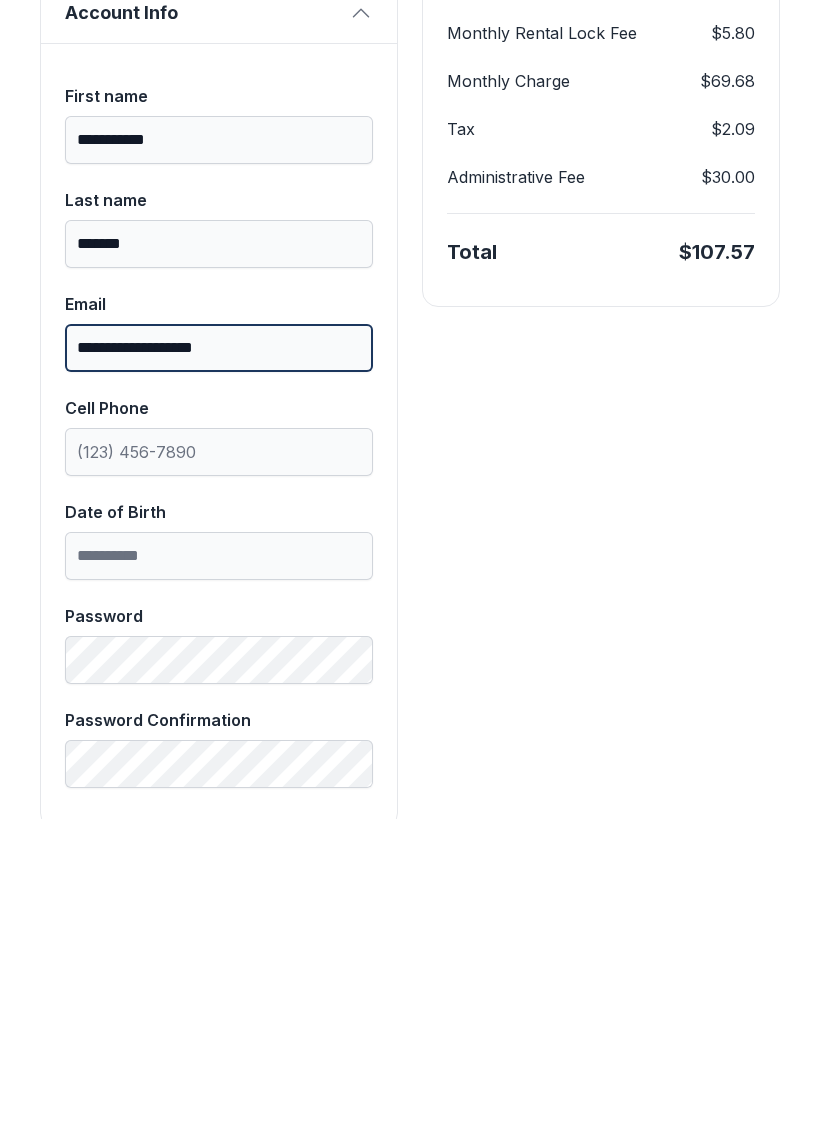 type on "**********" 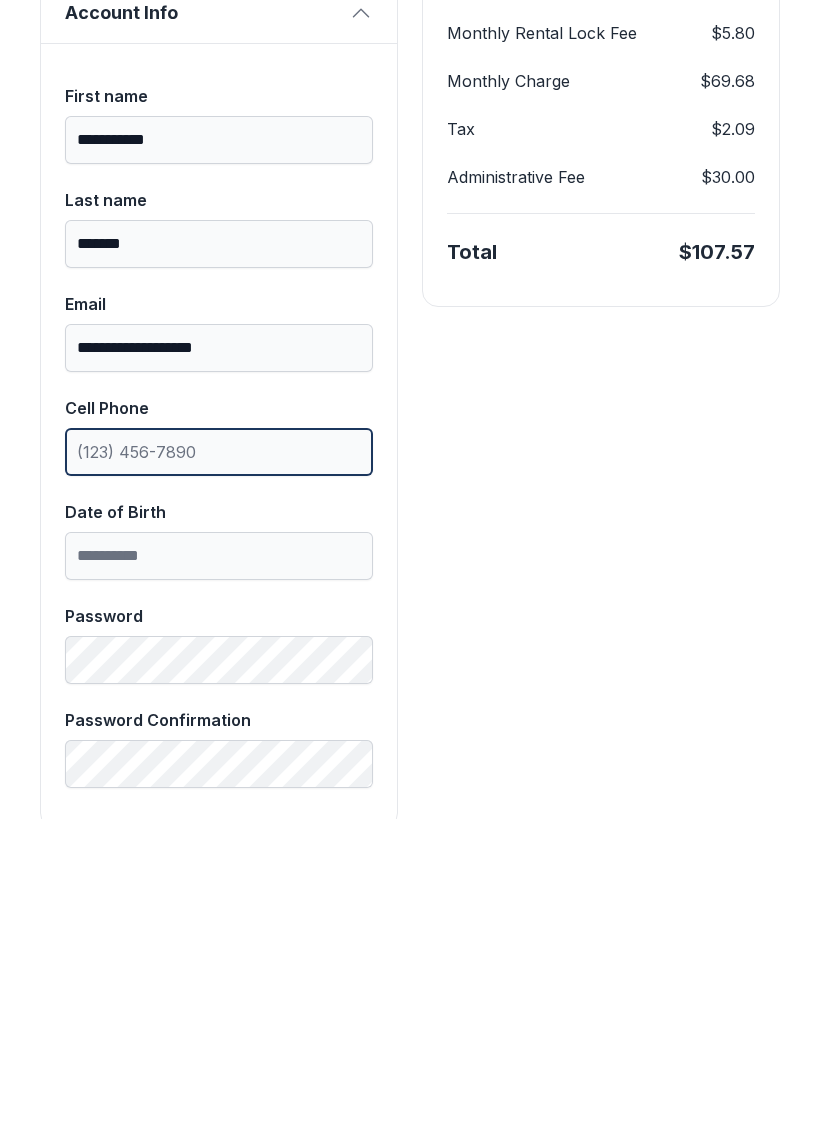 click on "Cell Phone" at bounding box center [219, 769] 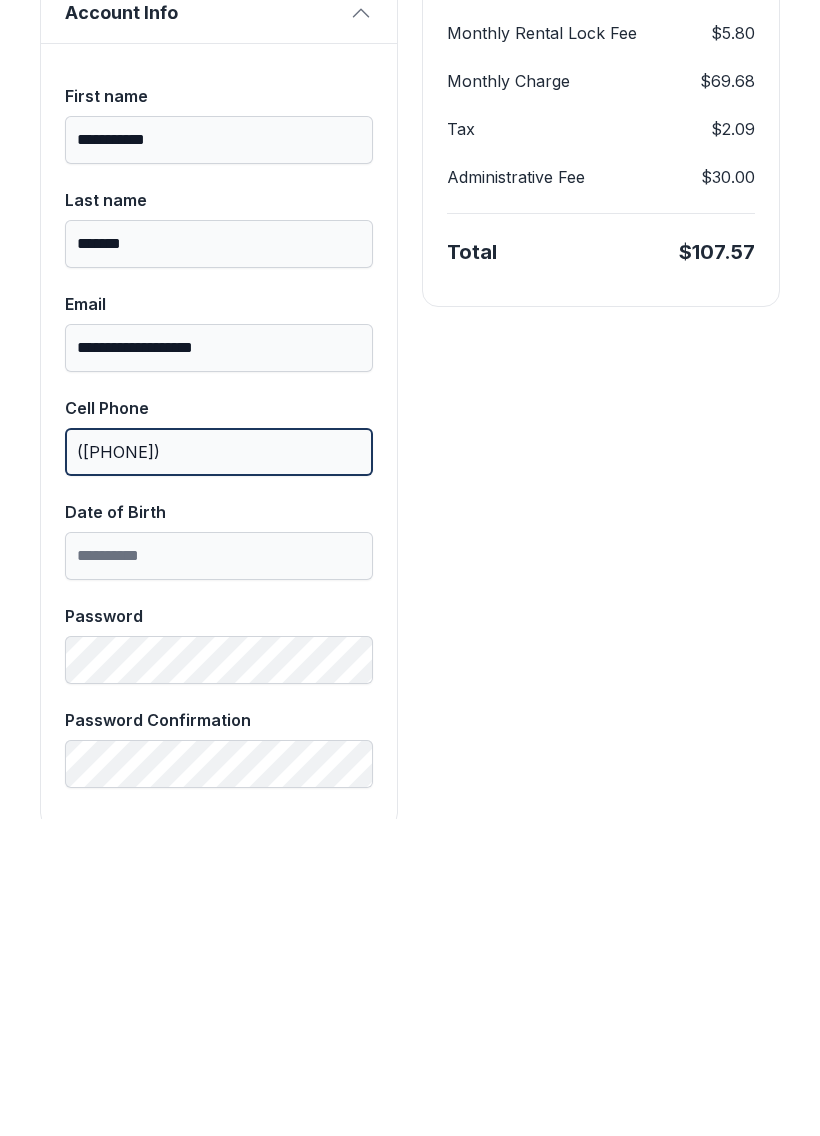 type on "([PHONE])" 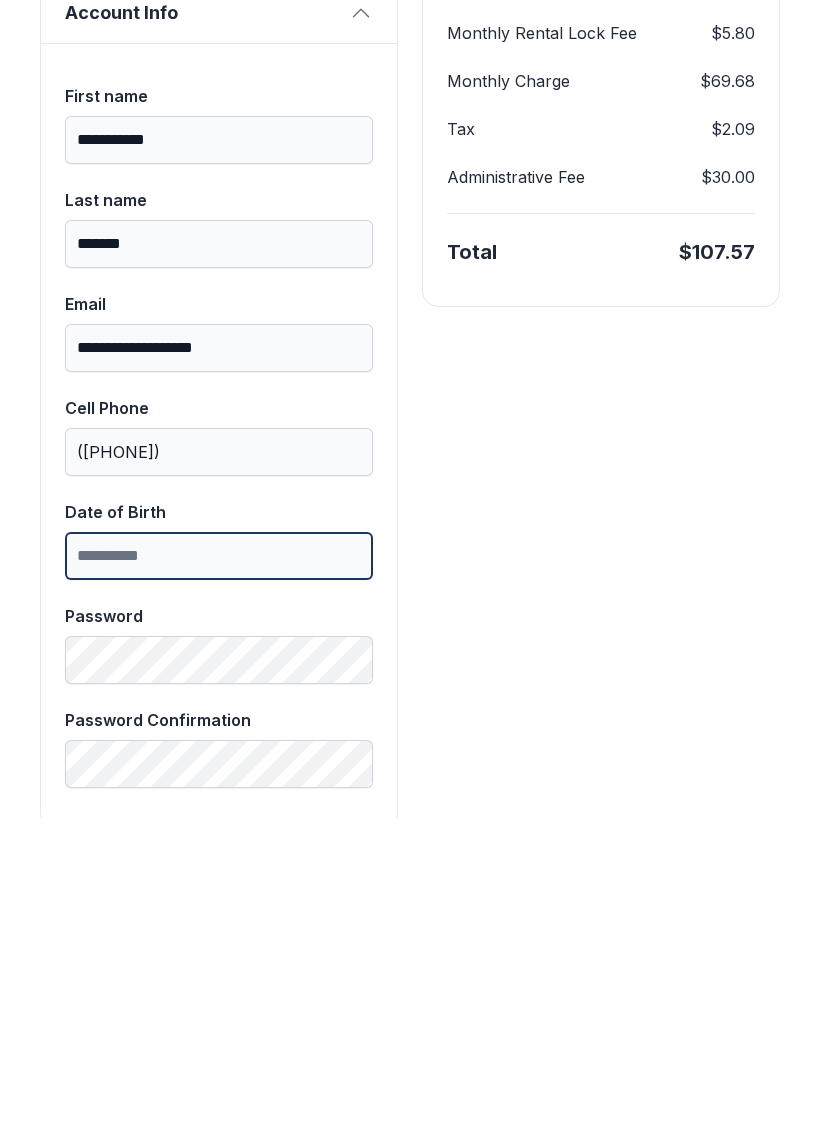 click on "Date of Birth" at bounding box center [219, 873] 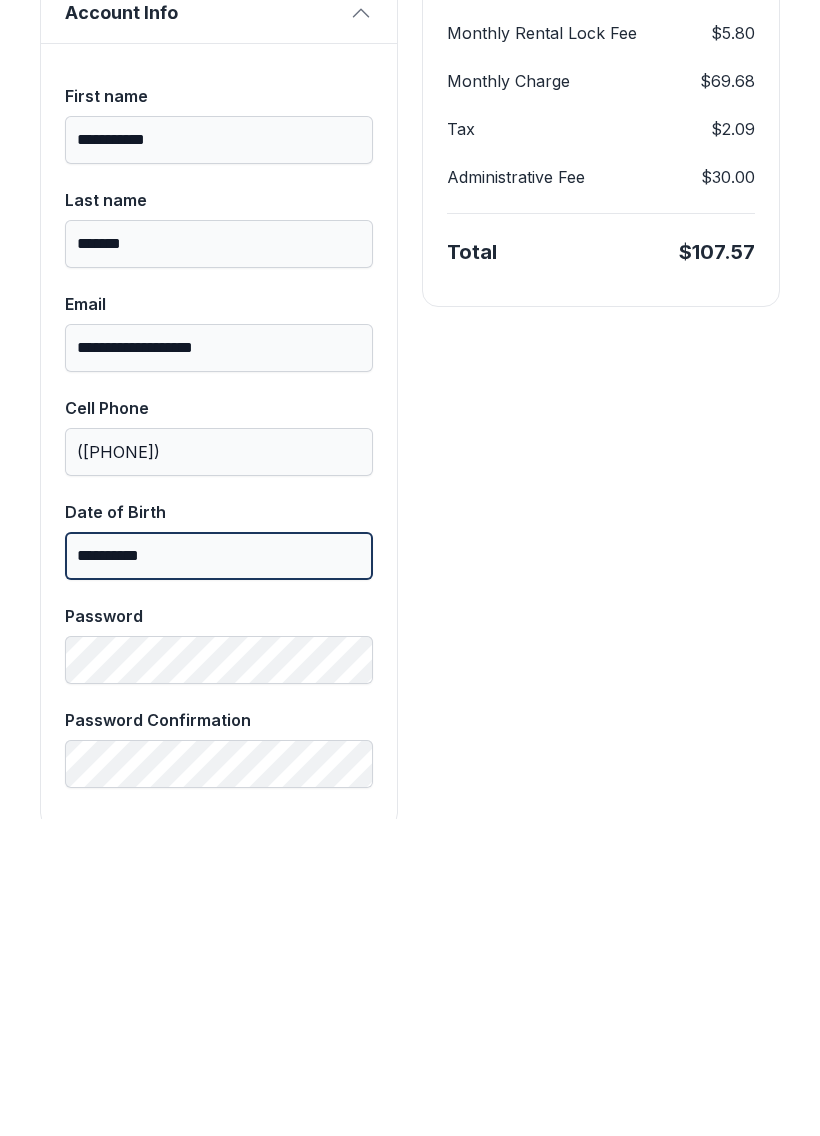 type on "**********" 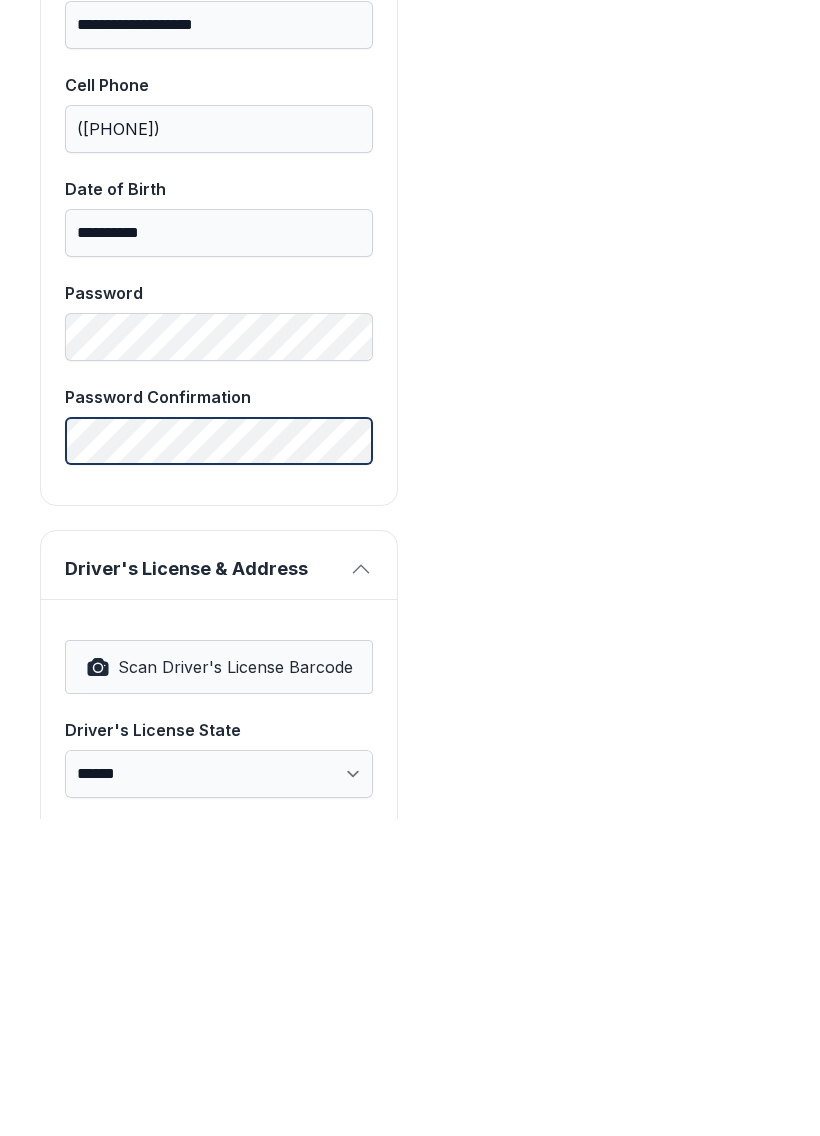 scroll, scrollTop: 675, scrollLeft: 0, axis: vertical 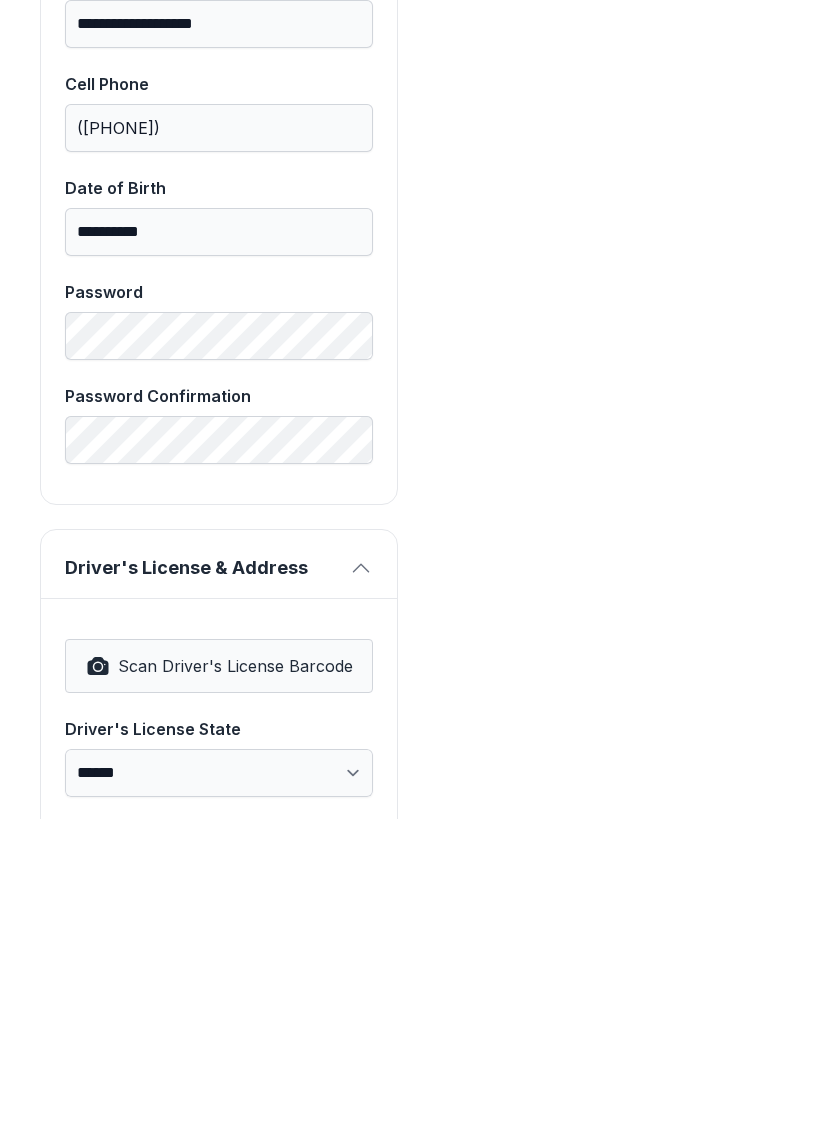 click on "Scan Driver's License Barcode" at bounding box center [235, 983] 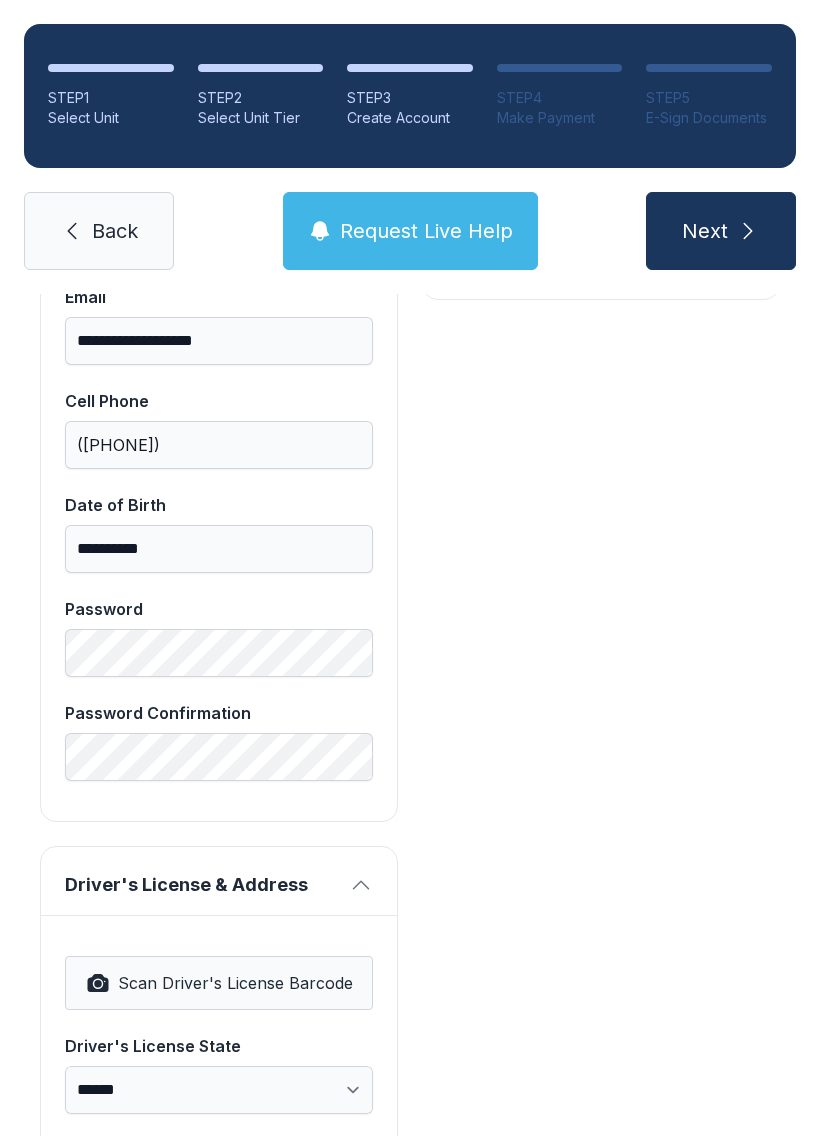 select on "**" 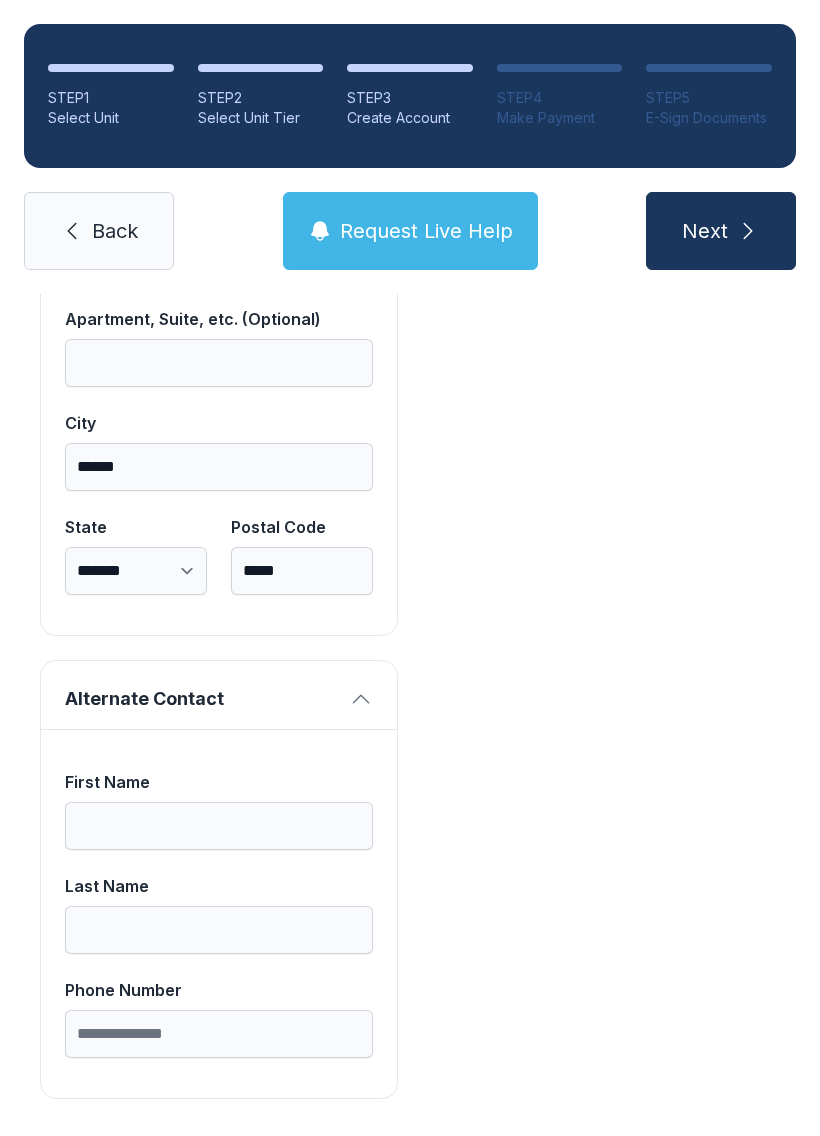 scroll, scrollTop: 1713, scrollLeft: 0, axis: vertical 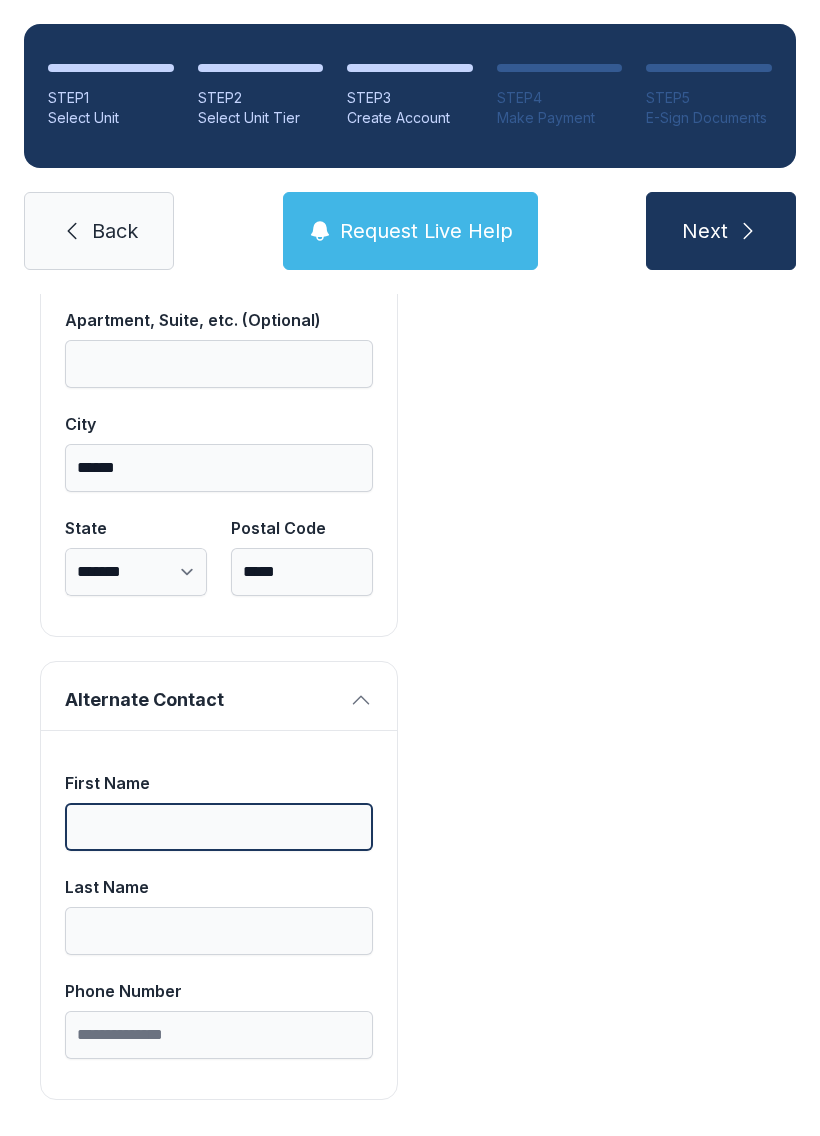 click on "First Name" at bounding box center [219, 827] 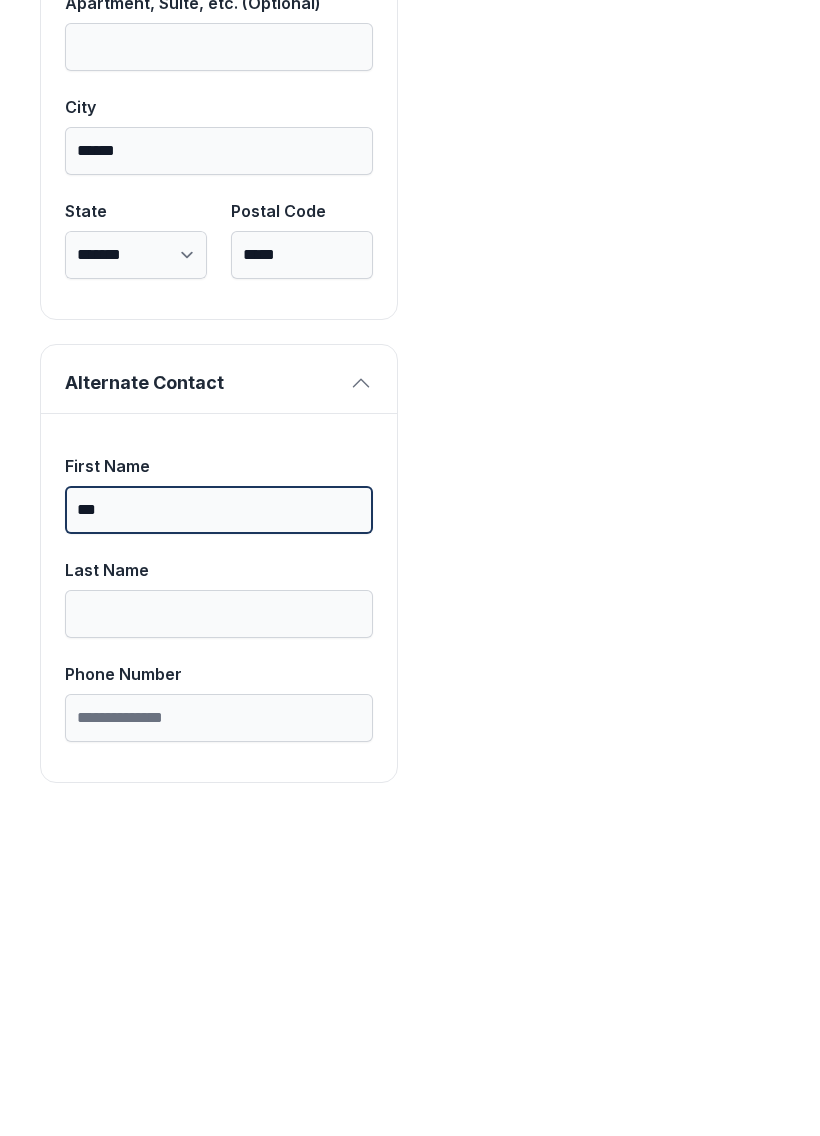 type on "***" 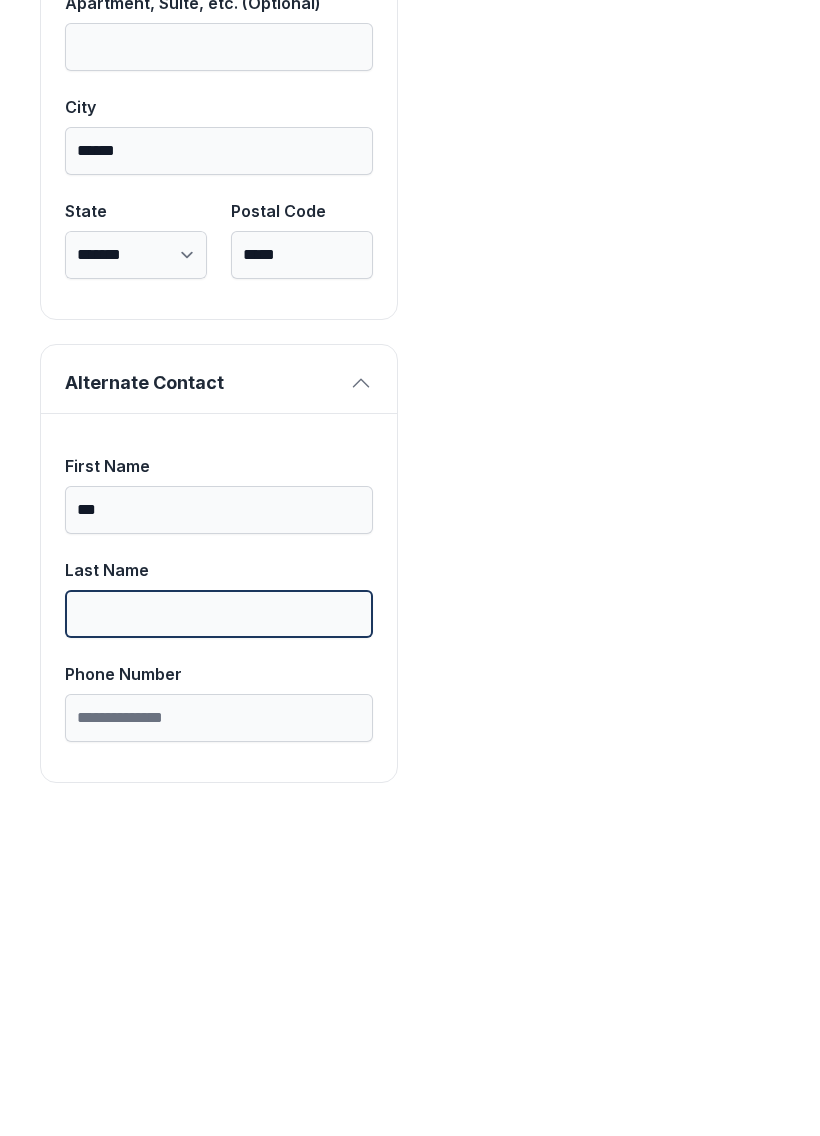click on "Last Name" at bounding box center [219, 931] 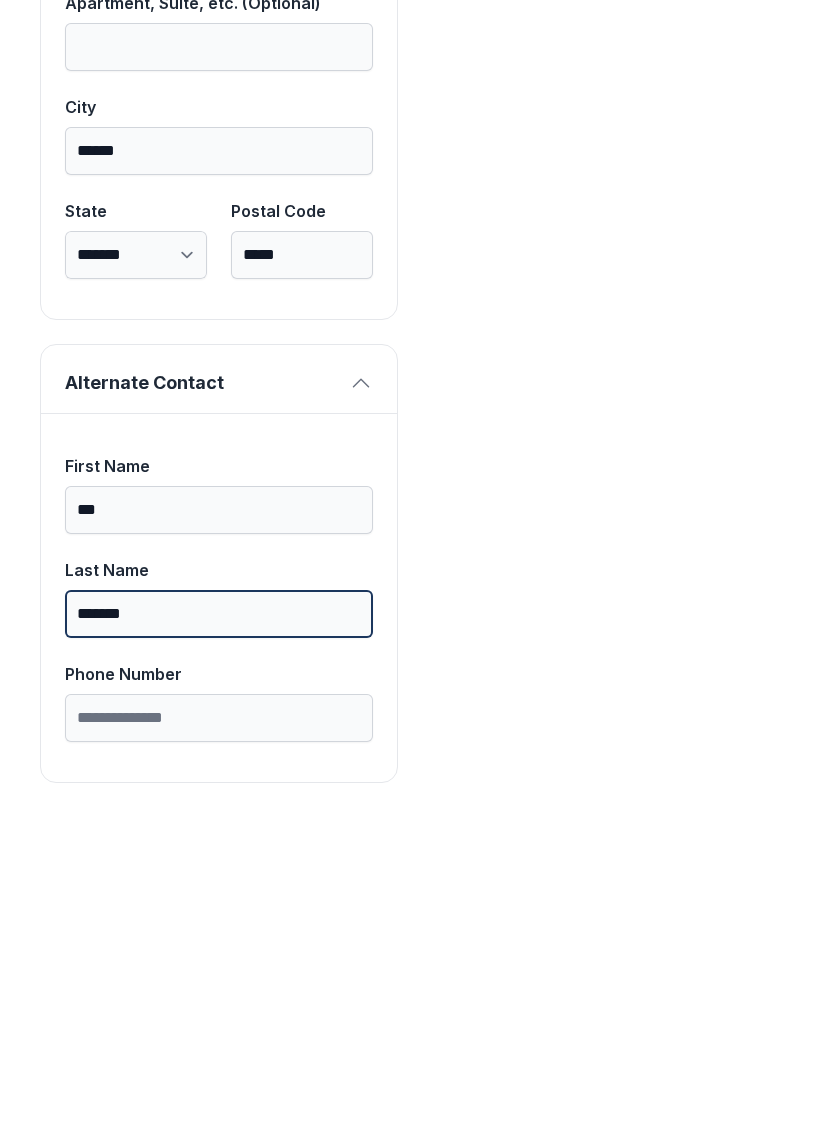 type on "*******" 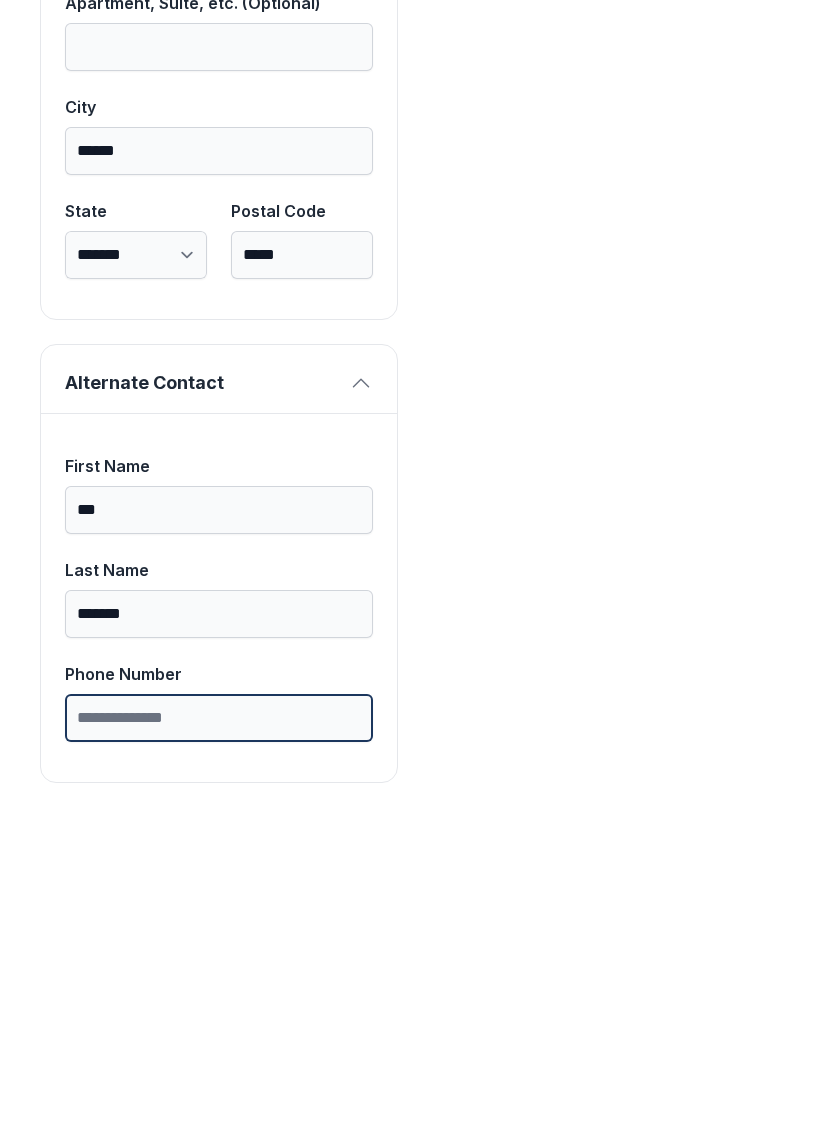 click on "Phone Number" at bounding box center (219, 1035) 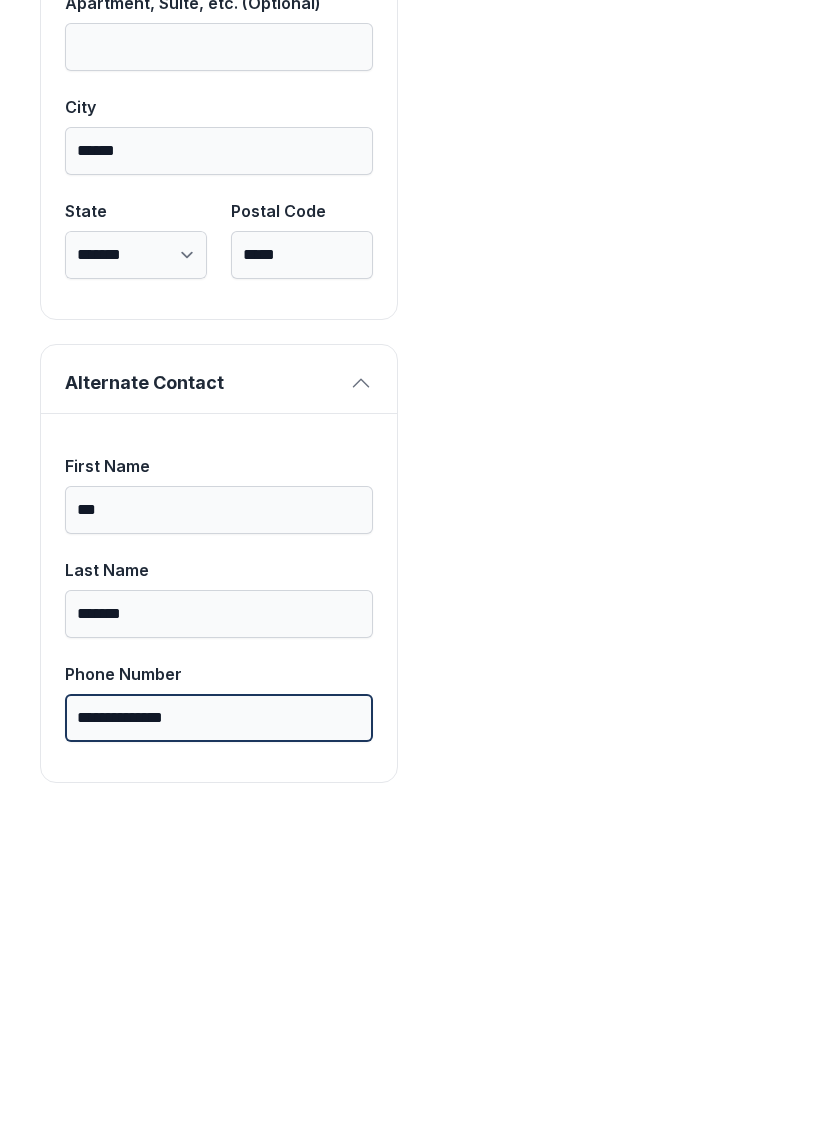 type on "**********" 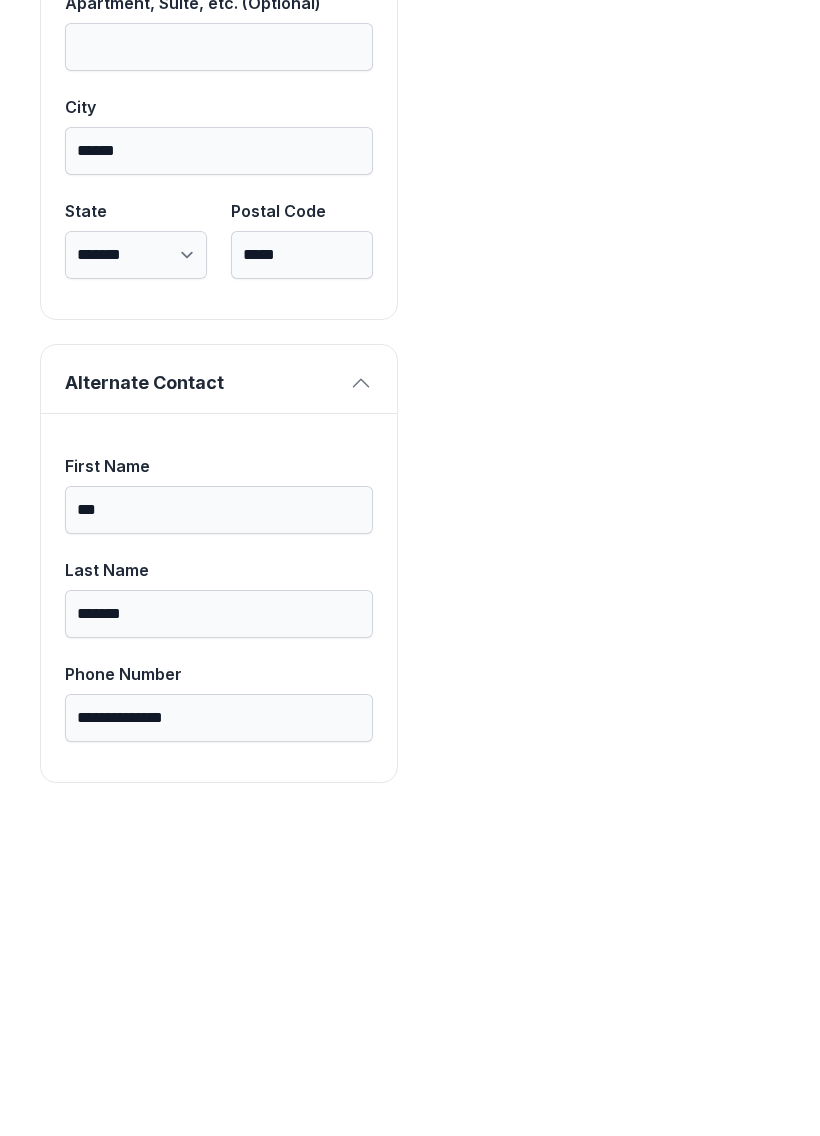 click on "Payment Unit Type Upper Climate Control Monthly Rate $86.00 Unit Size 10 x 10 Monthly Rental Lock Fee $5.80 Monthly Charge $69.68 Tax $2.09 Administrative Fee $30.00 Total $107.57" at bounding box center (601, -104) 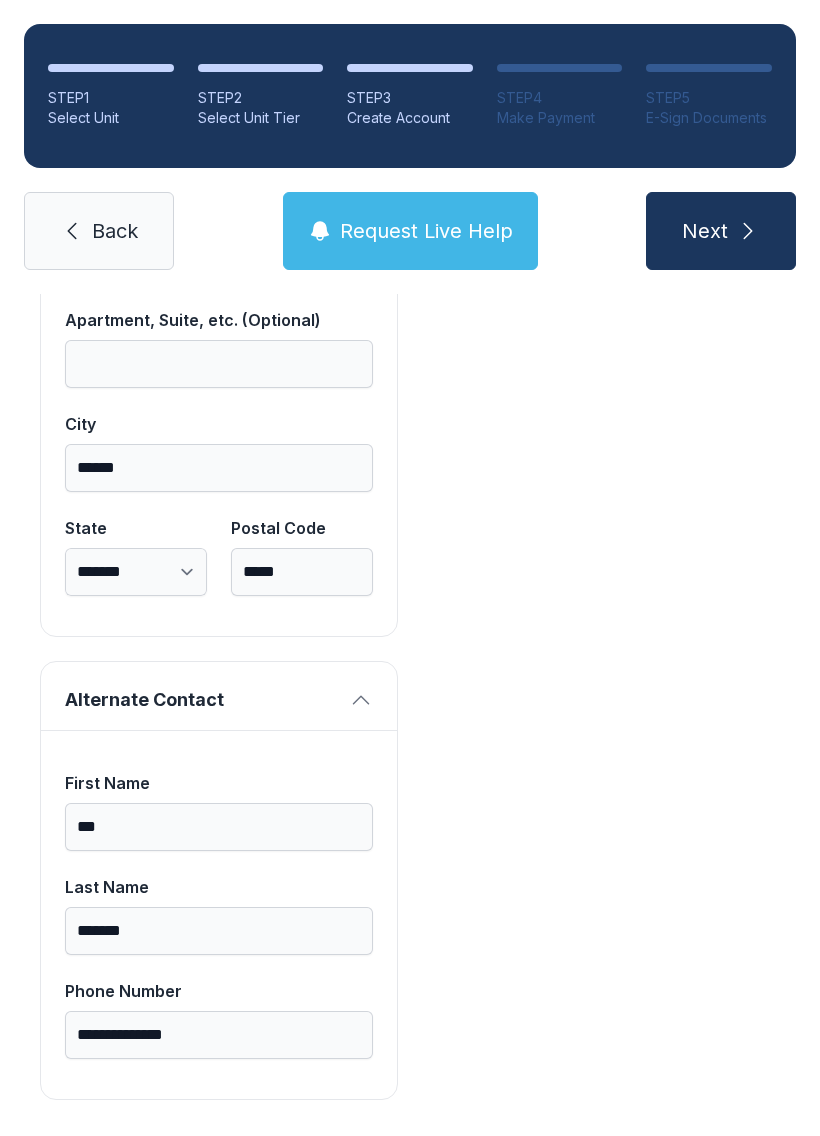 click on "Next" at bounding box center (721, 231) 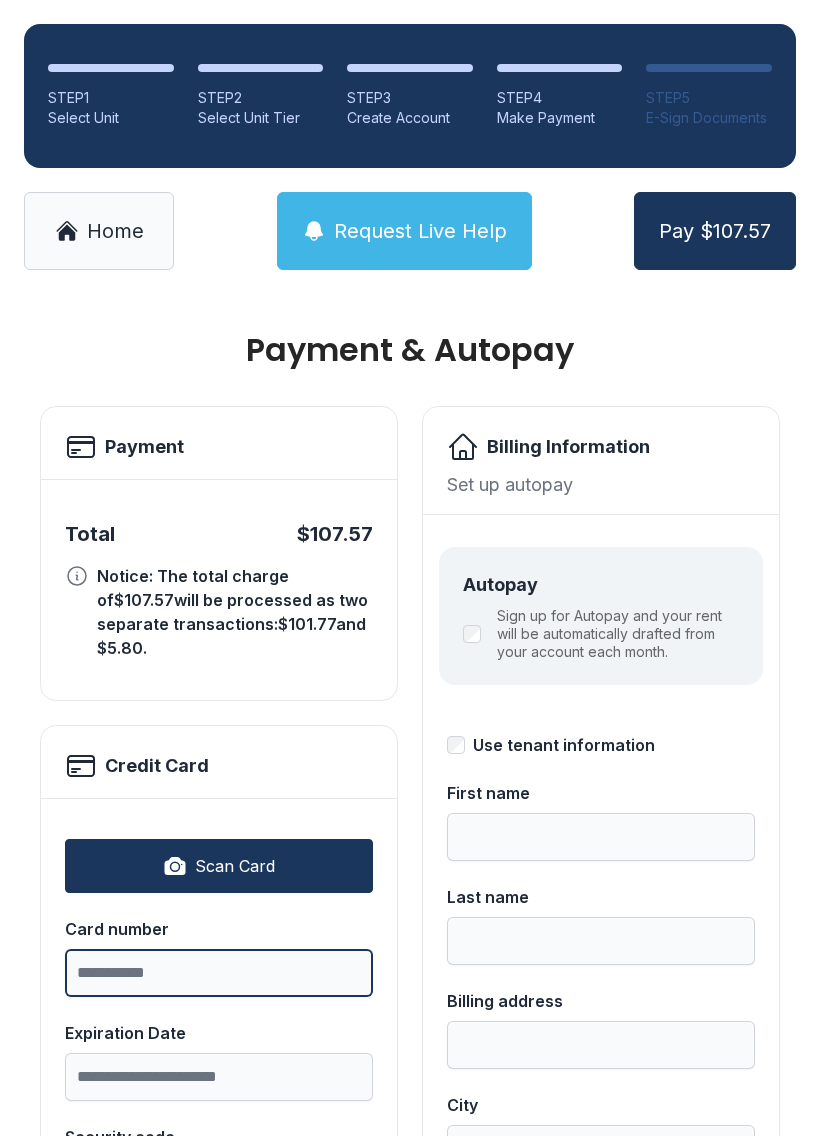 click on "Card number" at bounding box center [219, 973] 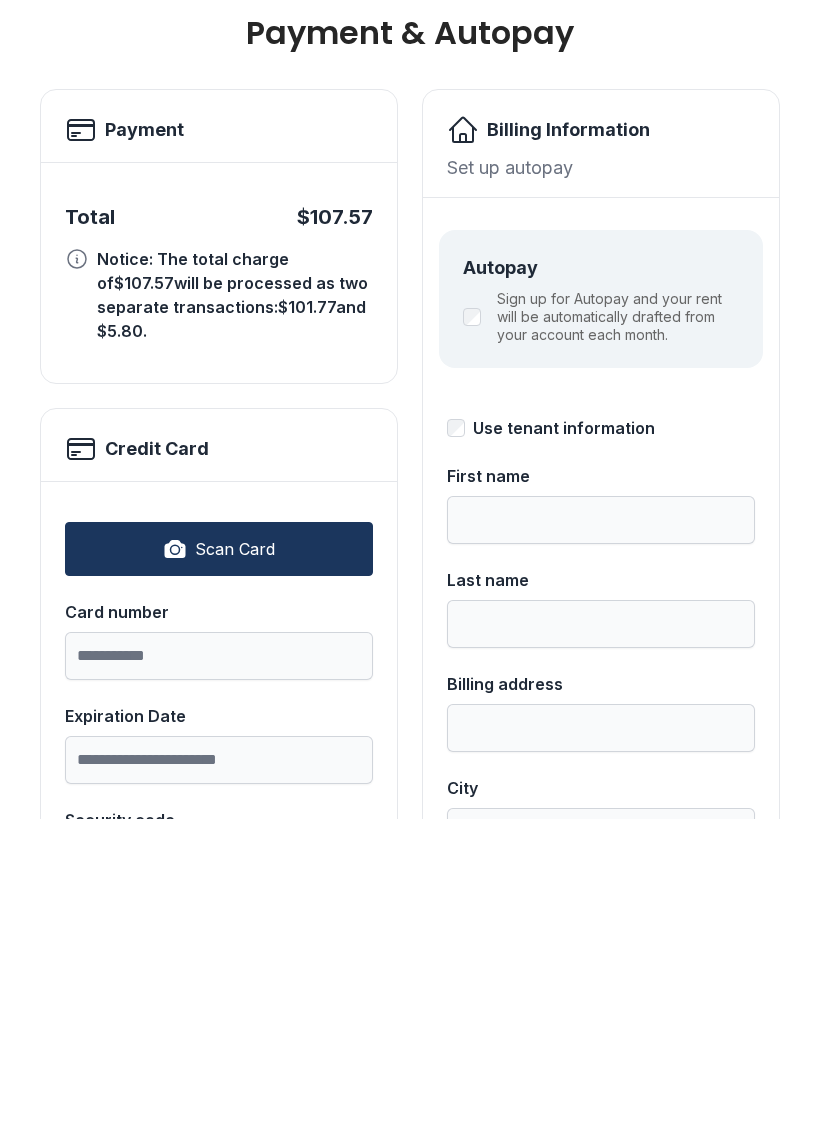 click on "Scan Card" at bounding box center [219, 866] 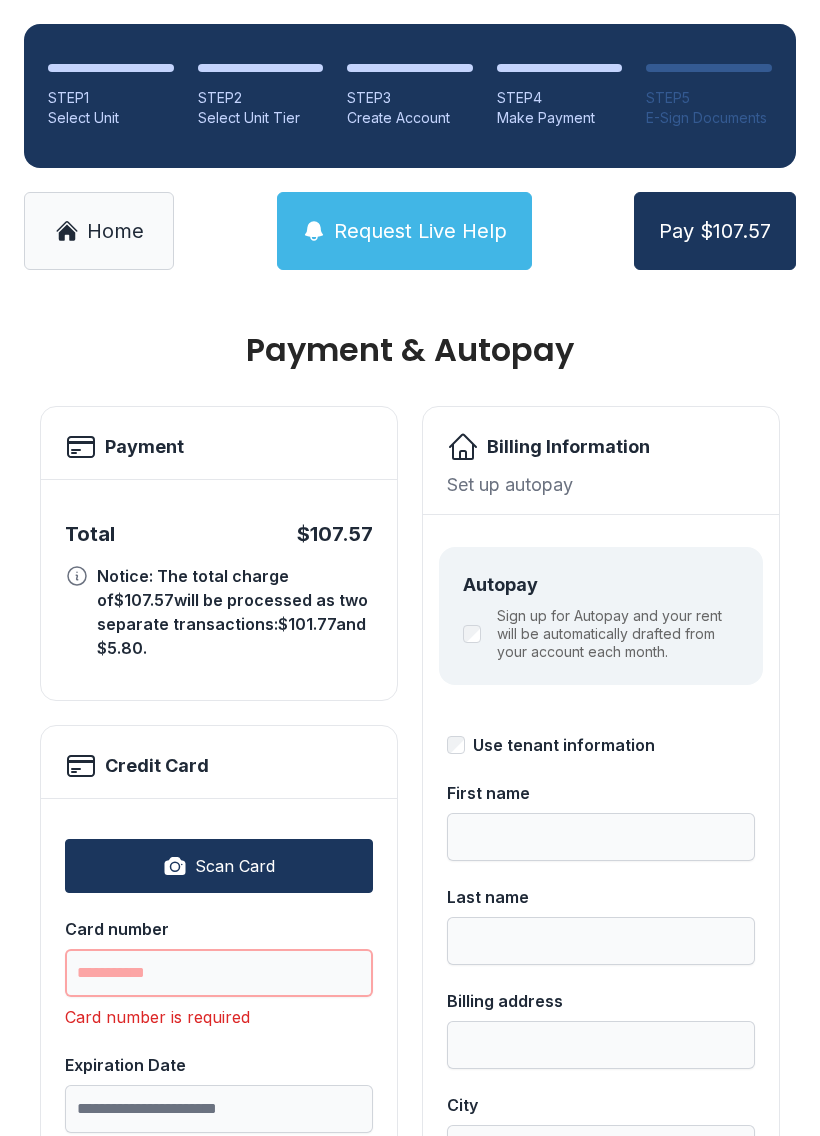 click on "Card number" at bounding box center [219, 973] 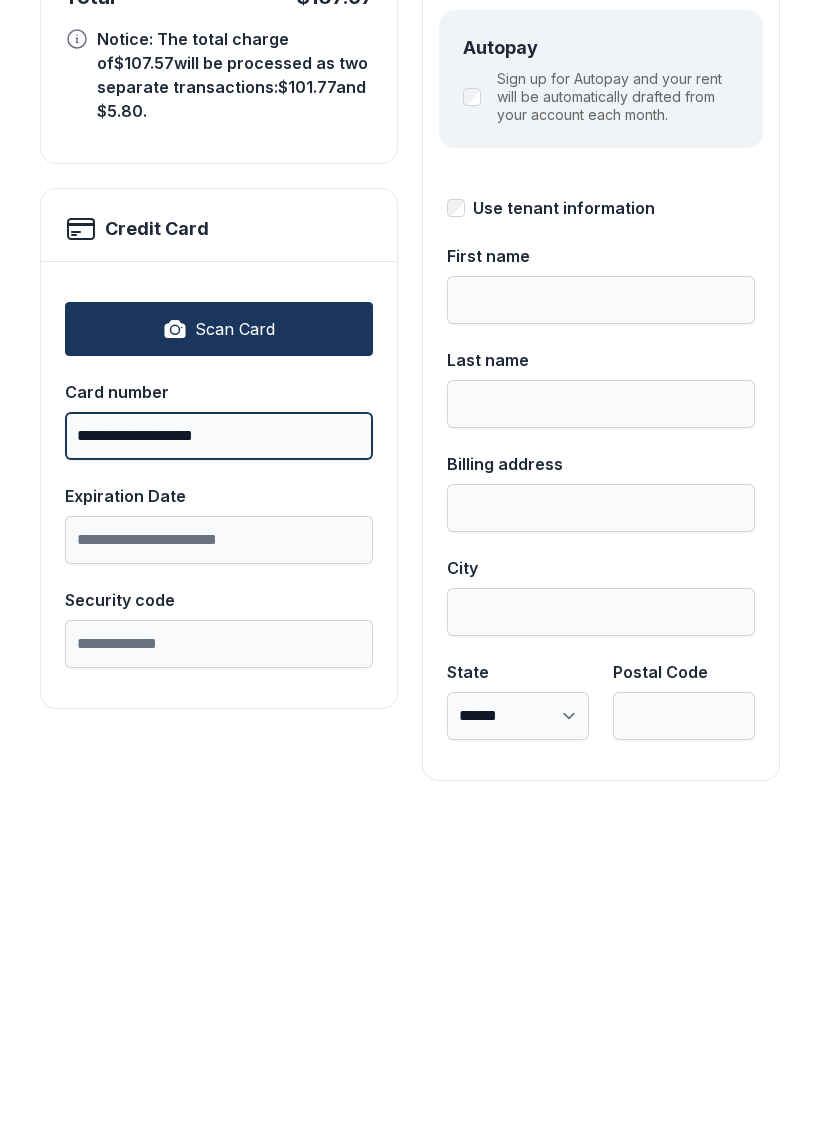 scroll, scrollTop: 218, scrollLeft: 0, axis: vertical 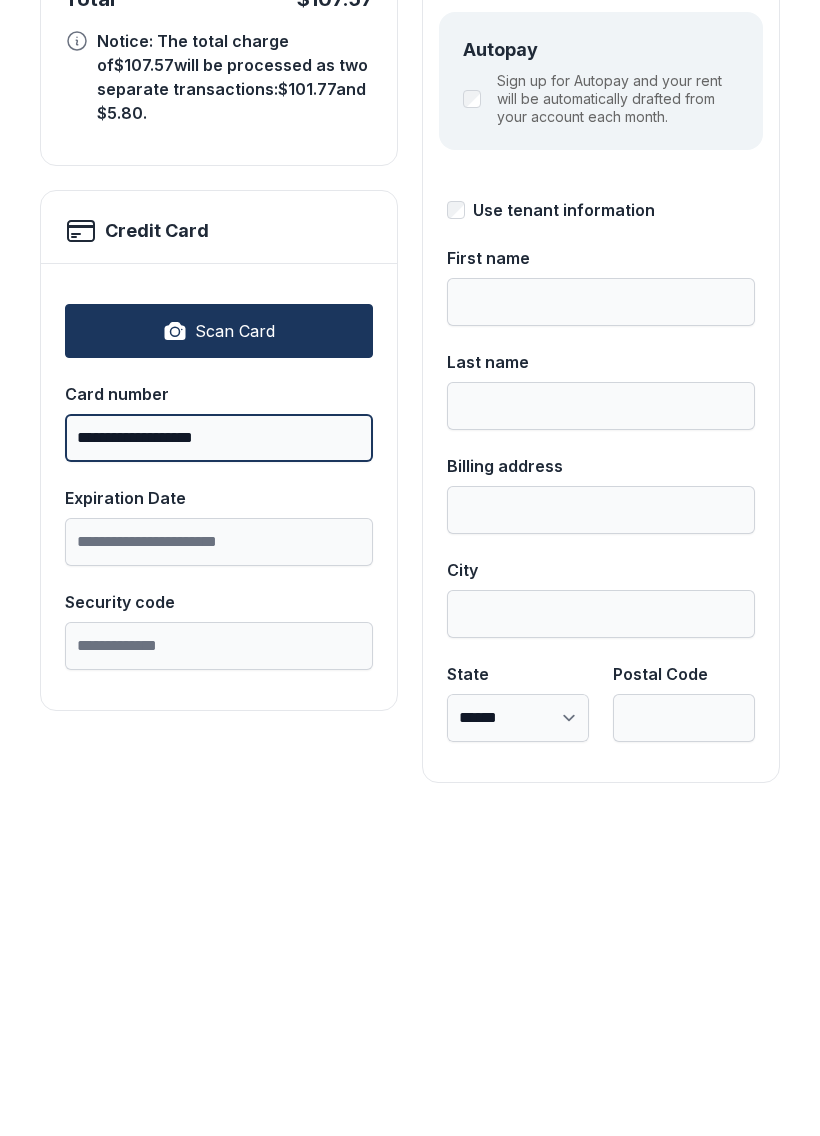 type on "**********" 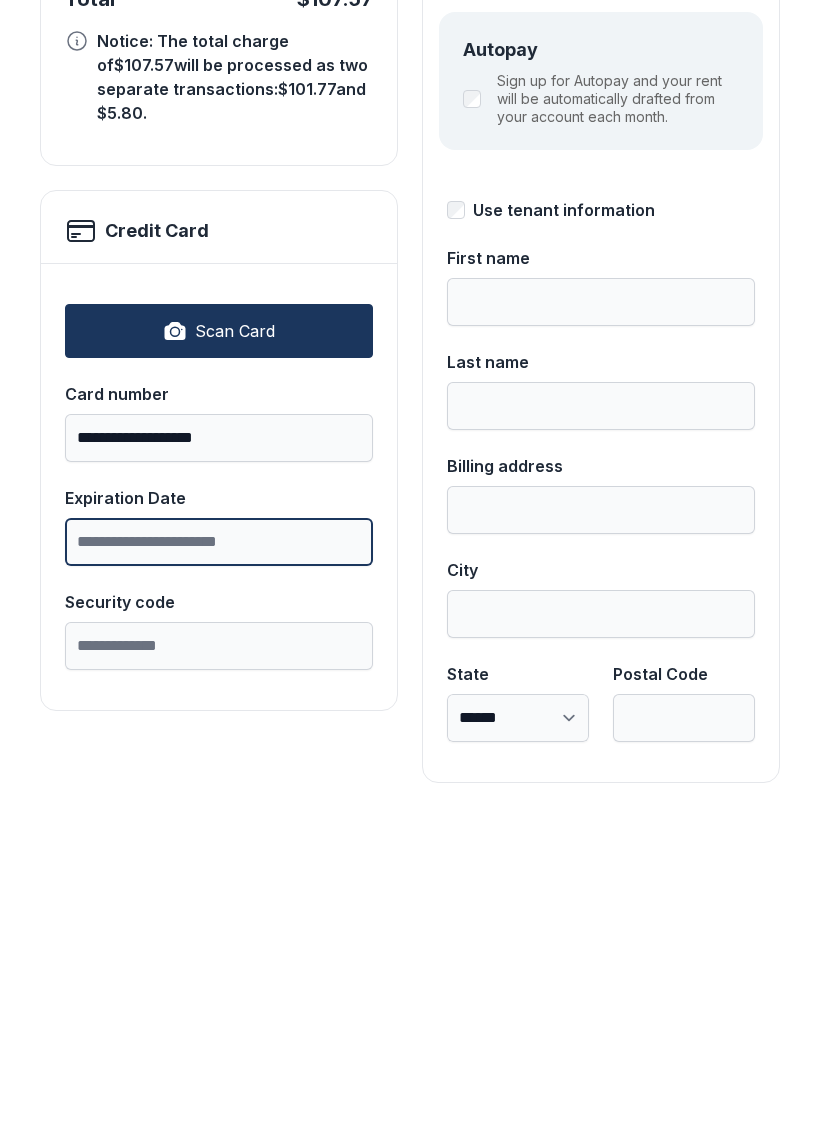 click on "Expiration Date" at bounding box center [219, 859] 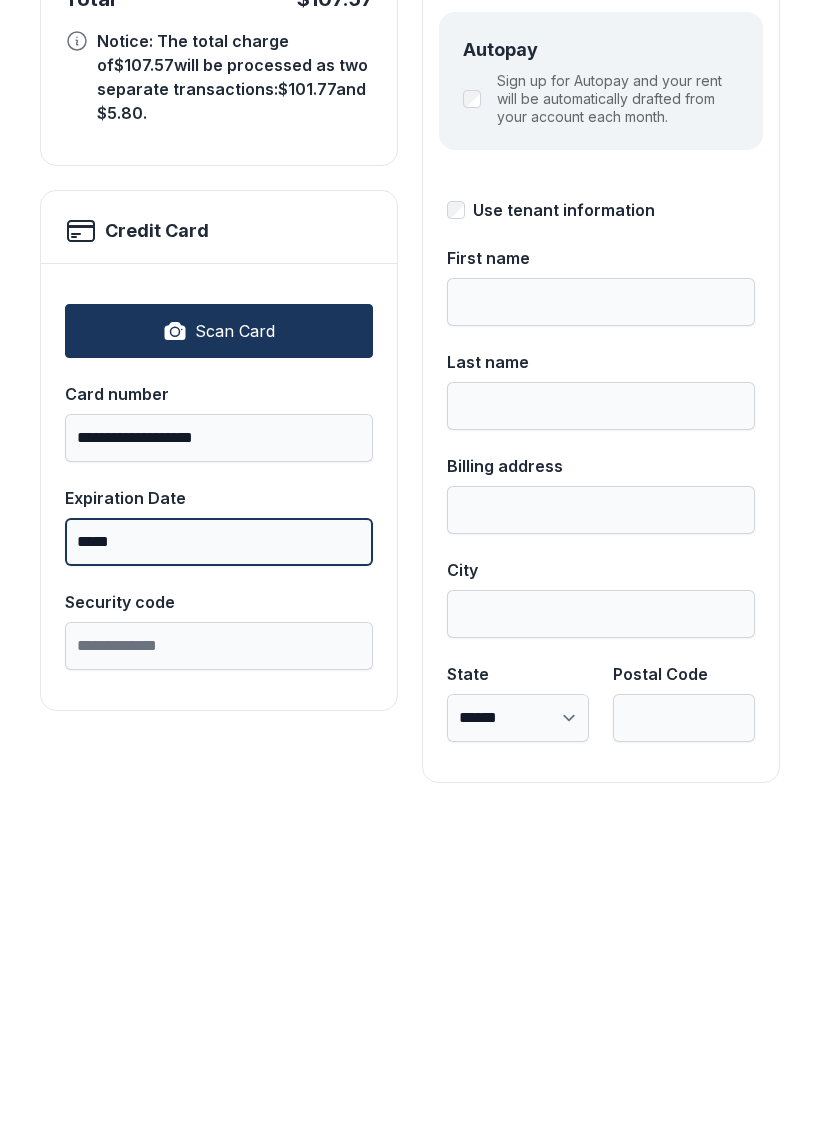 type on "*****" 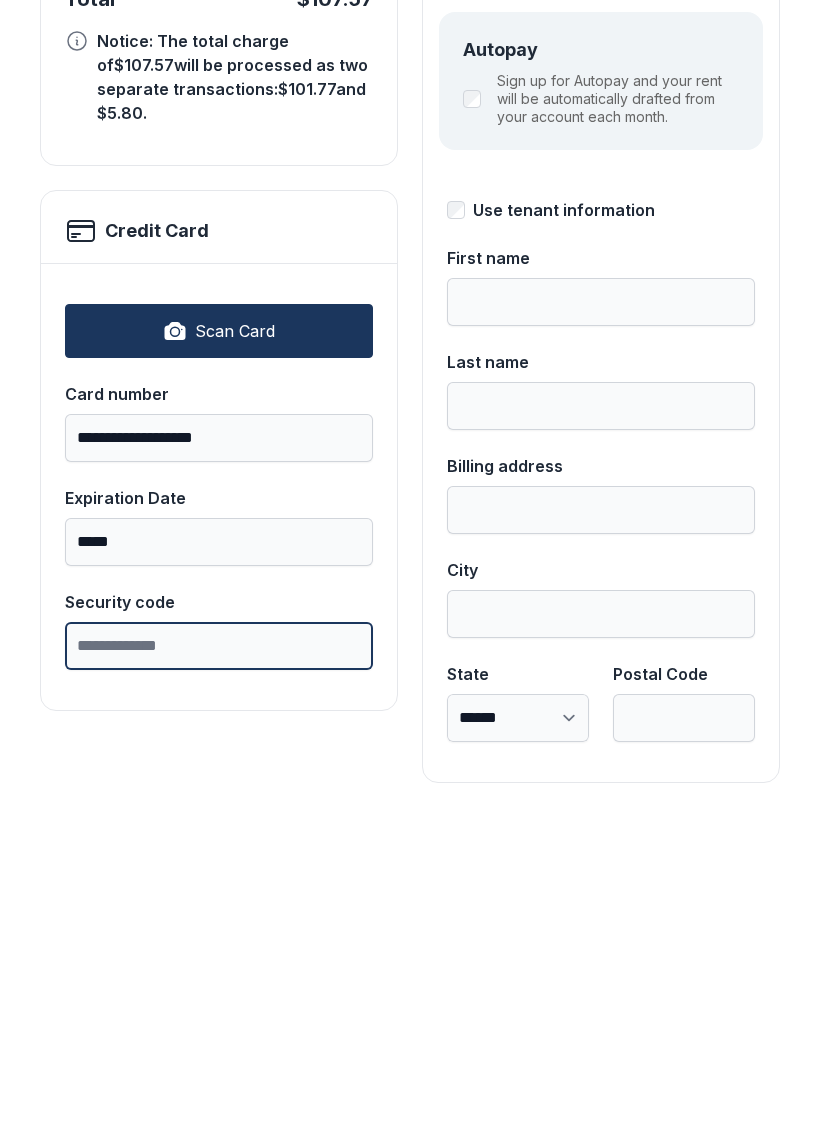 click on "Security code" at bounding box center [219, 963] 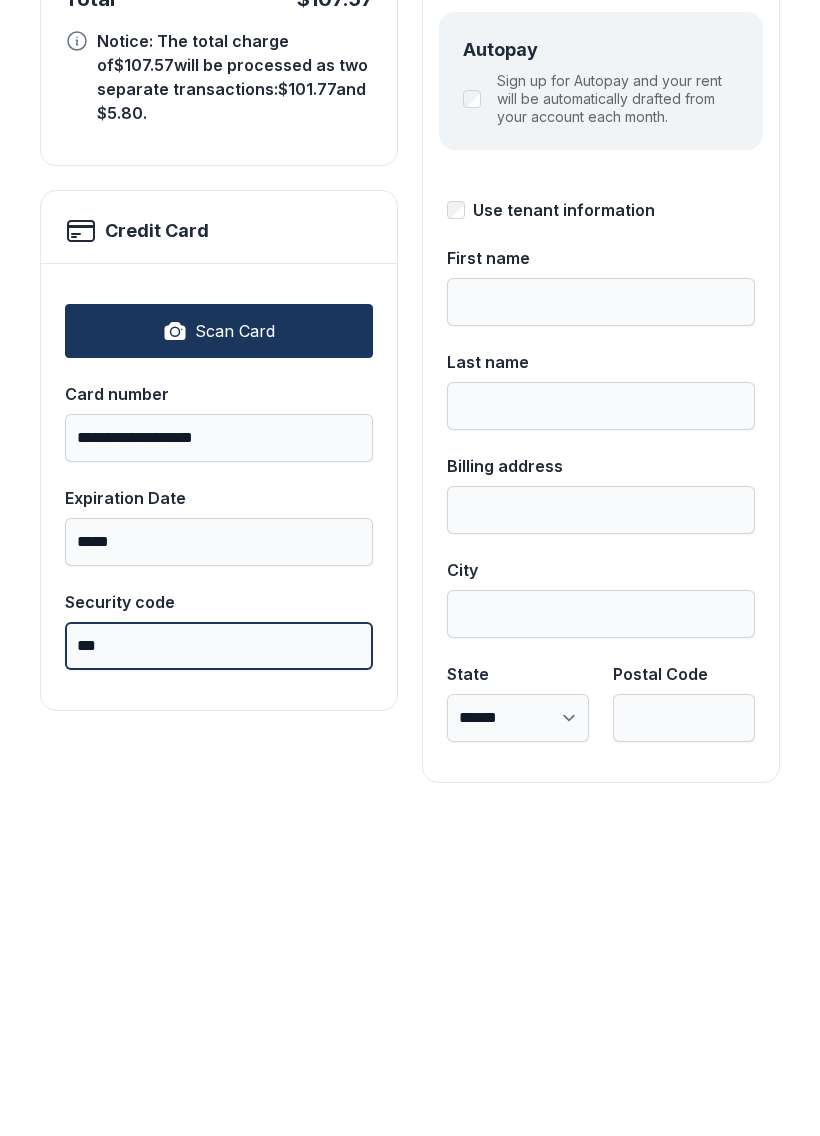 type on "***" 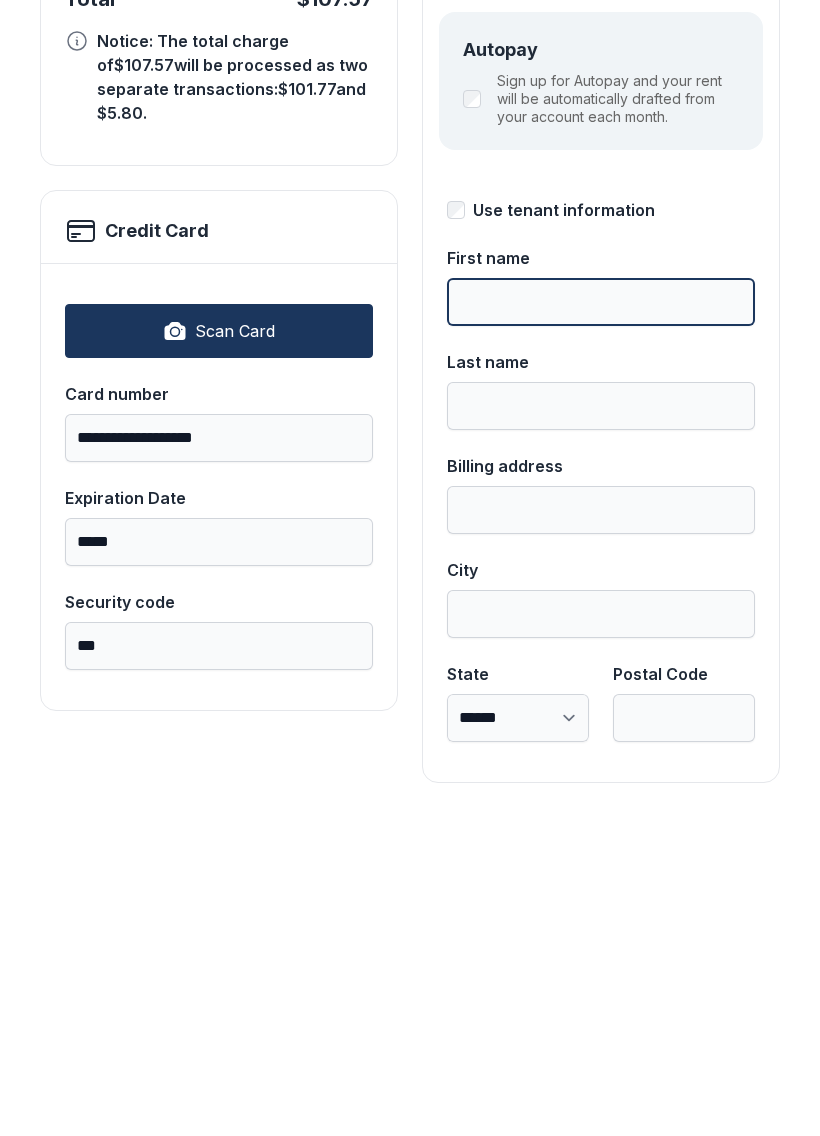 click on "First name" at bounding box center (601, 619) 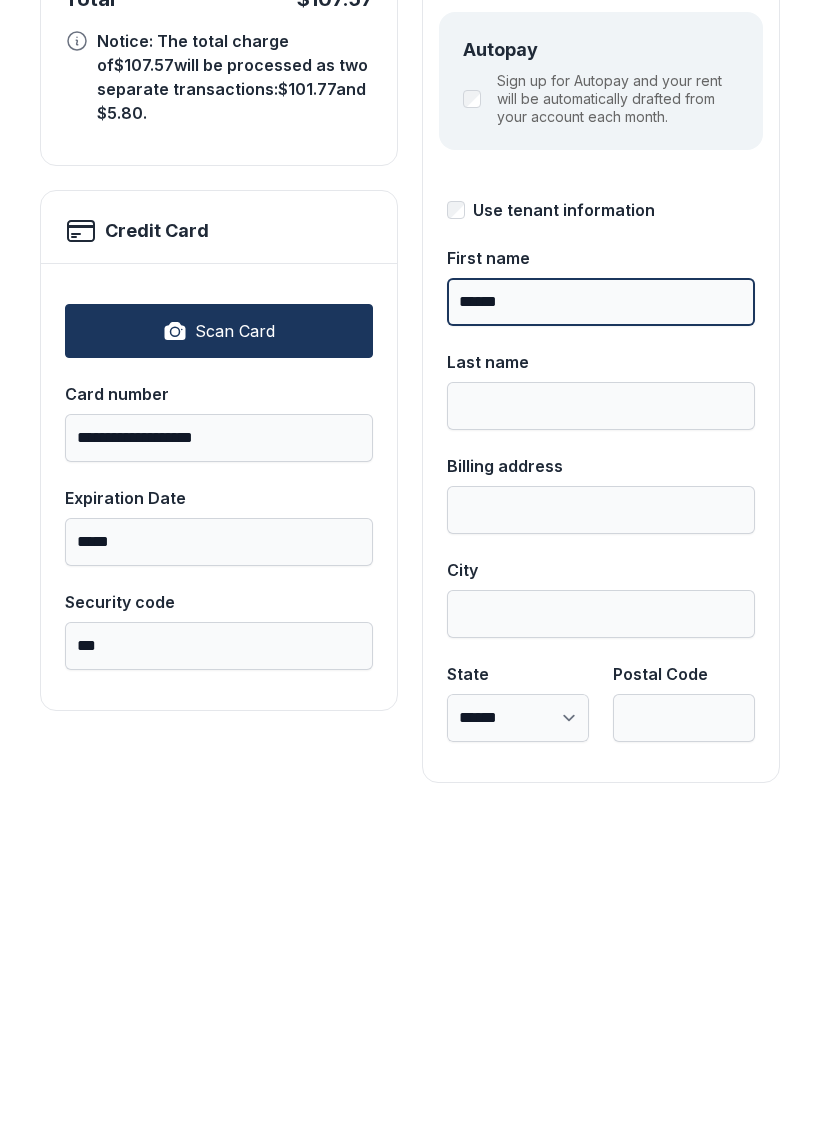 type on "******" 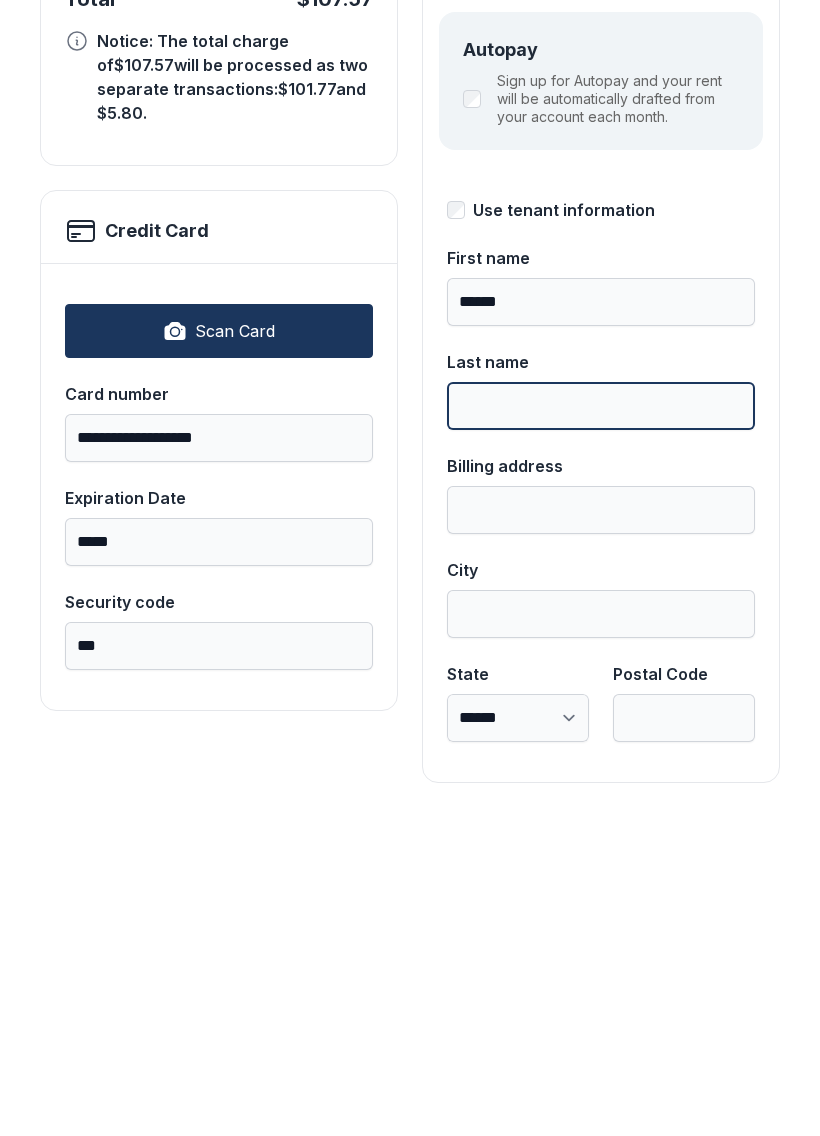 click on "Last name" at bounding box center [601, 723] 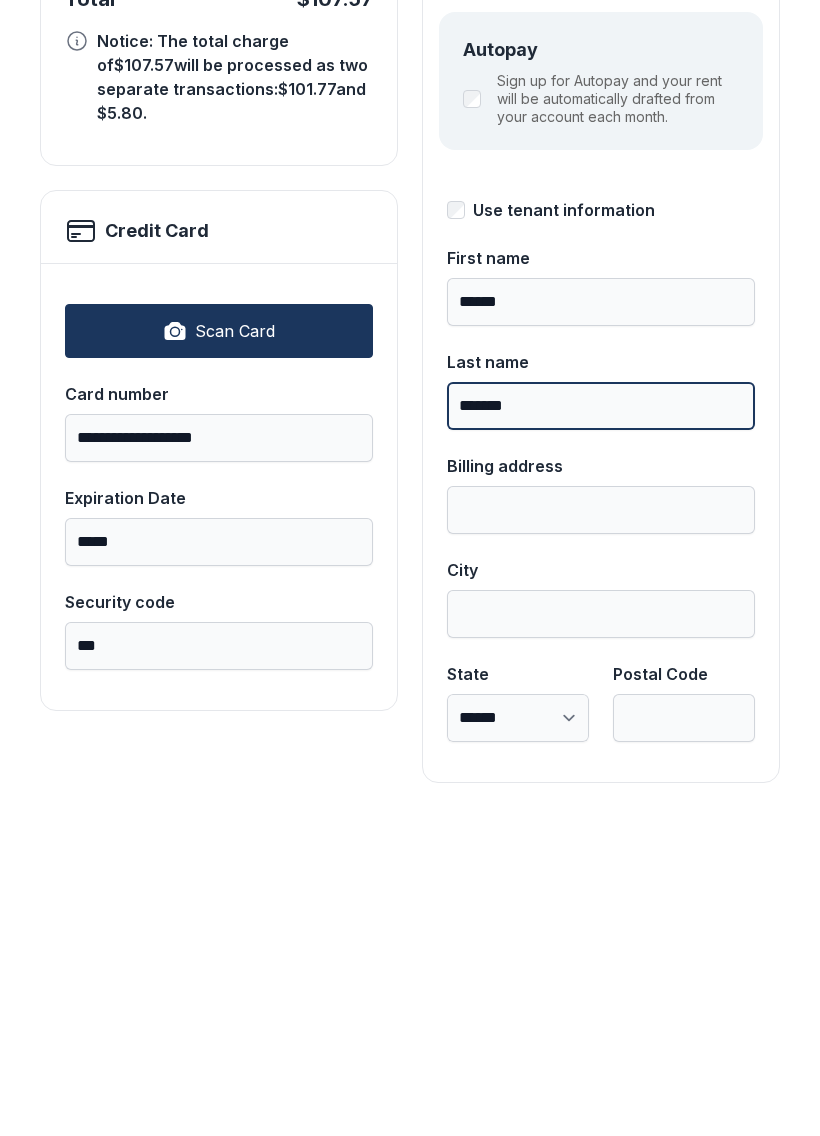 type on "*******" 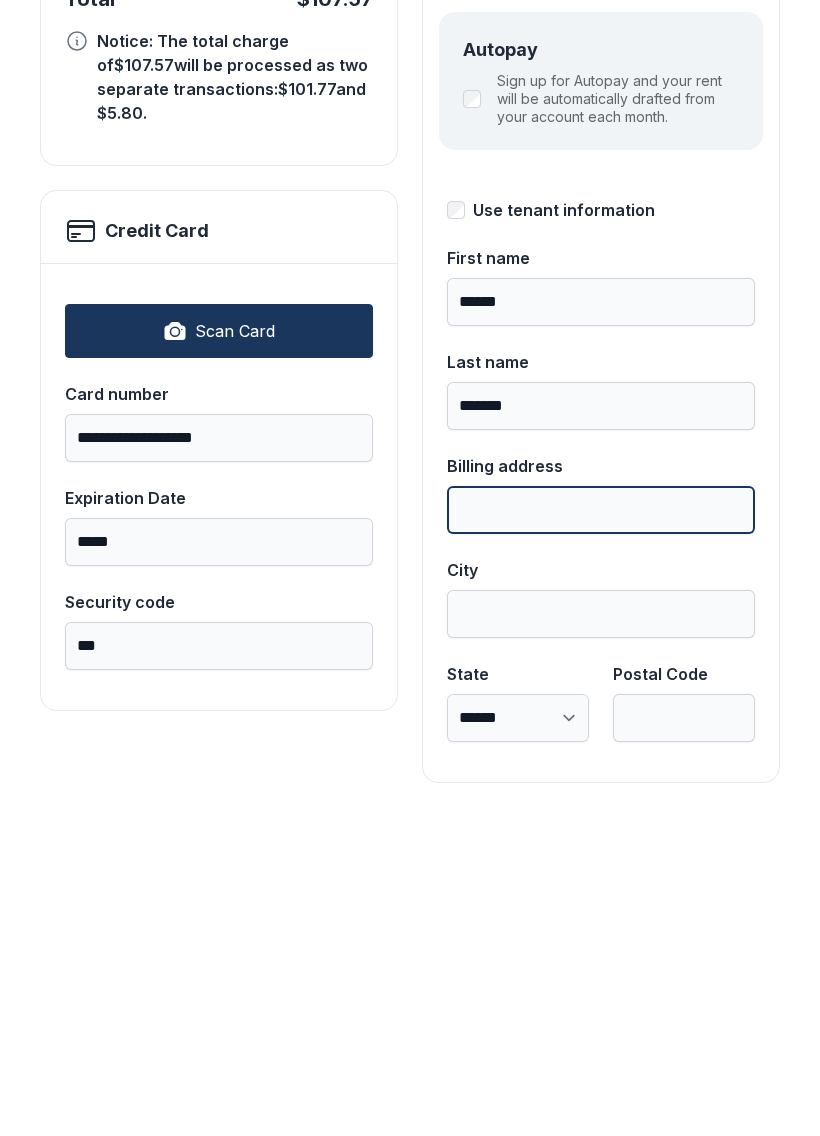 click on "Billing address" at bounding box center (601, 827) 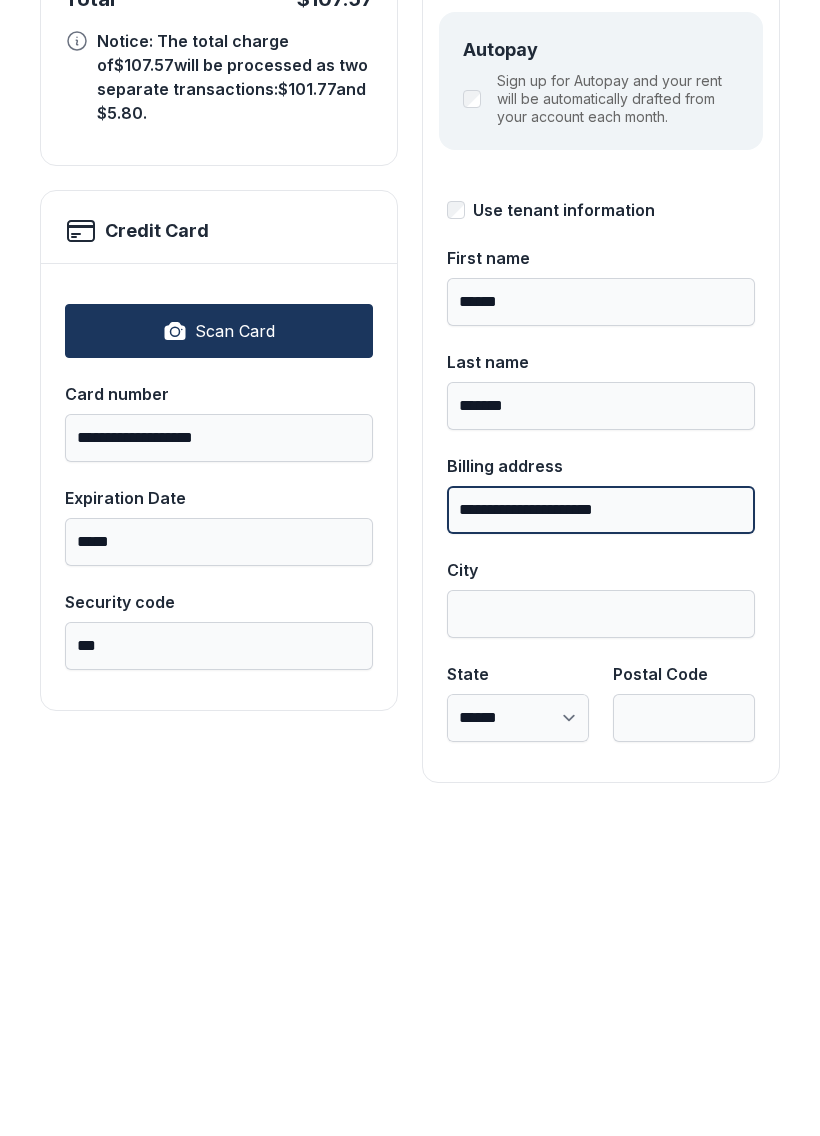 type on "**********" 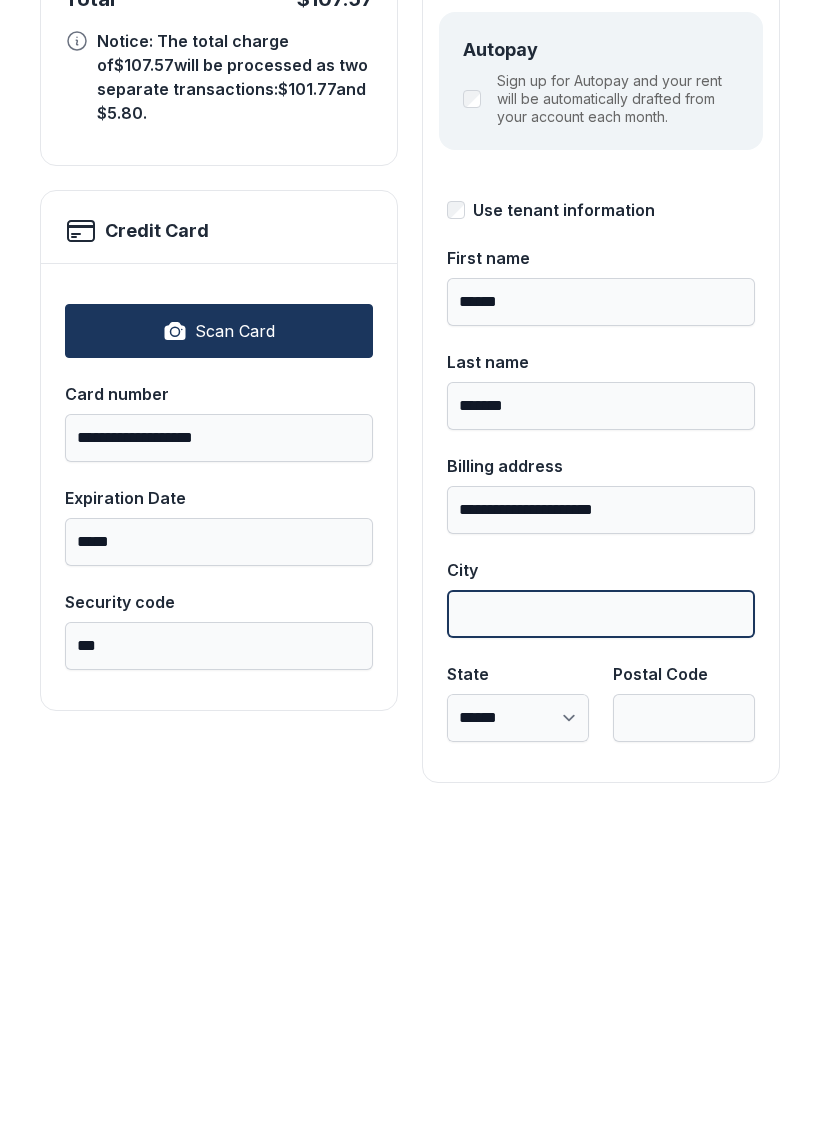 click on "City" at bounding box center [601, 931] 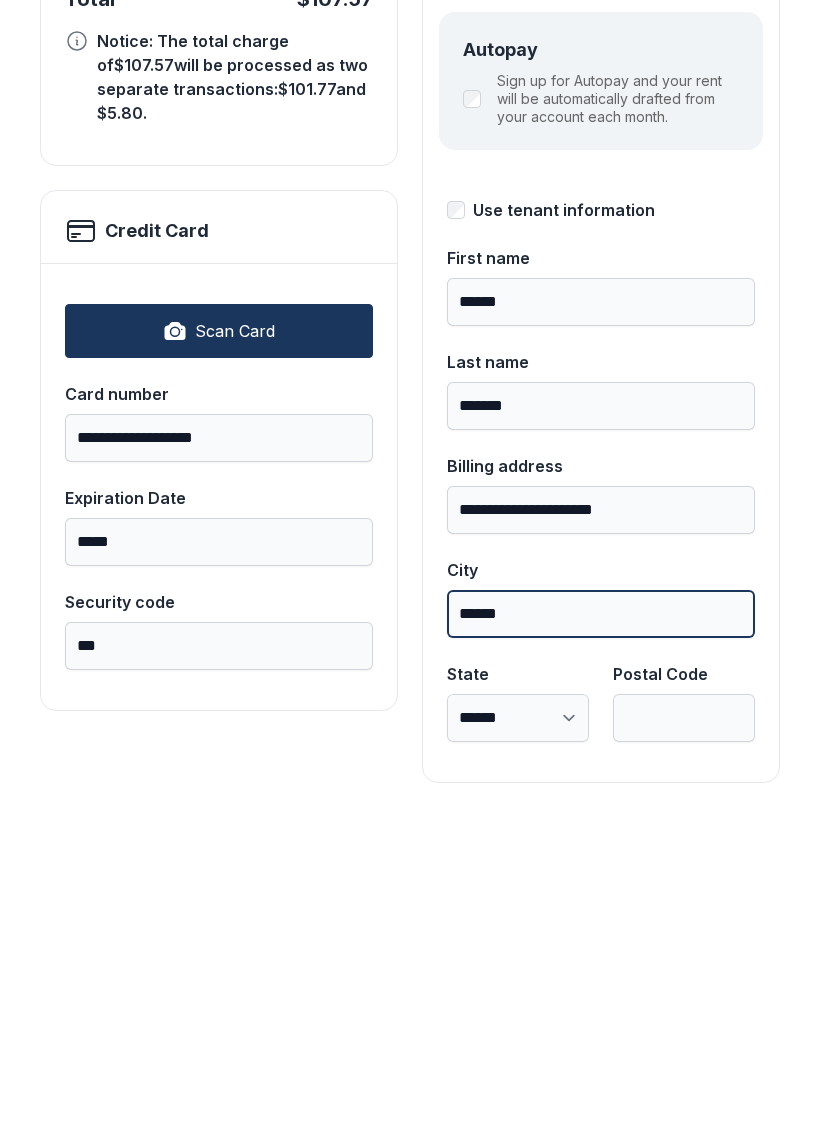 type on "******" 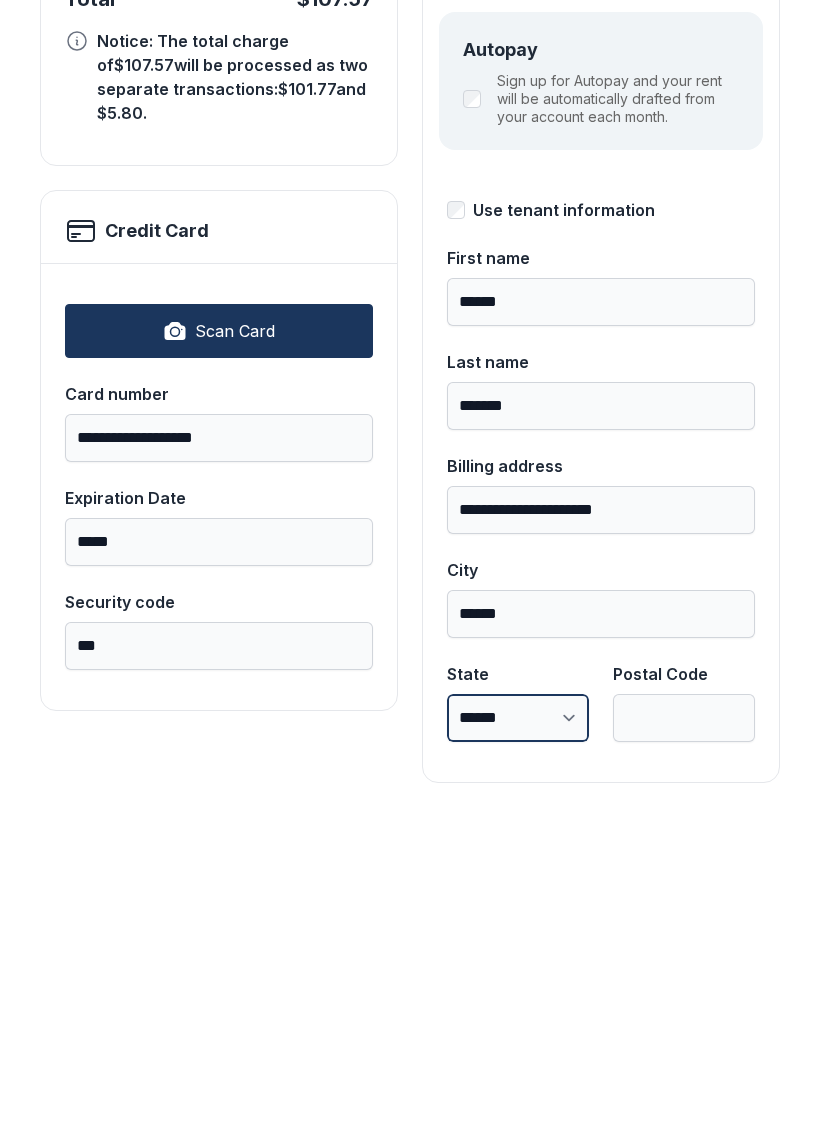 click on "**********" at bounding box center [518, 1035] 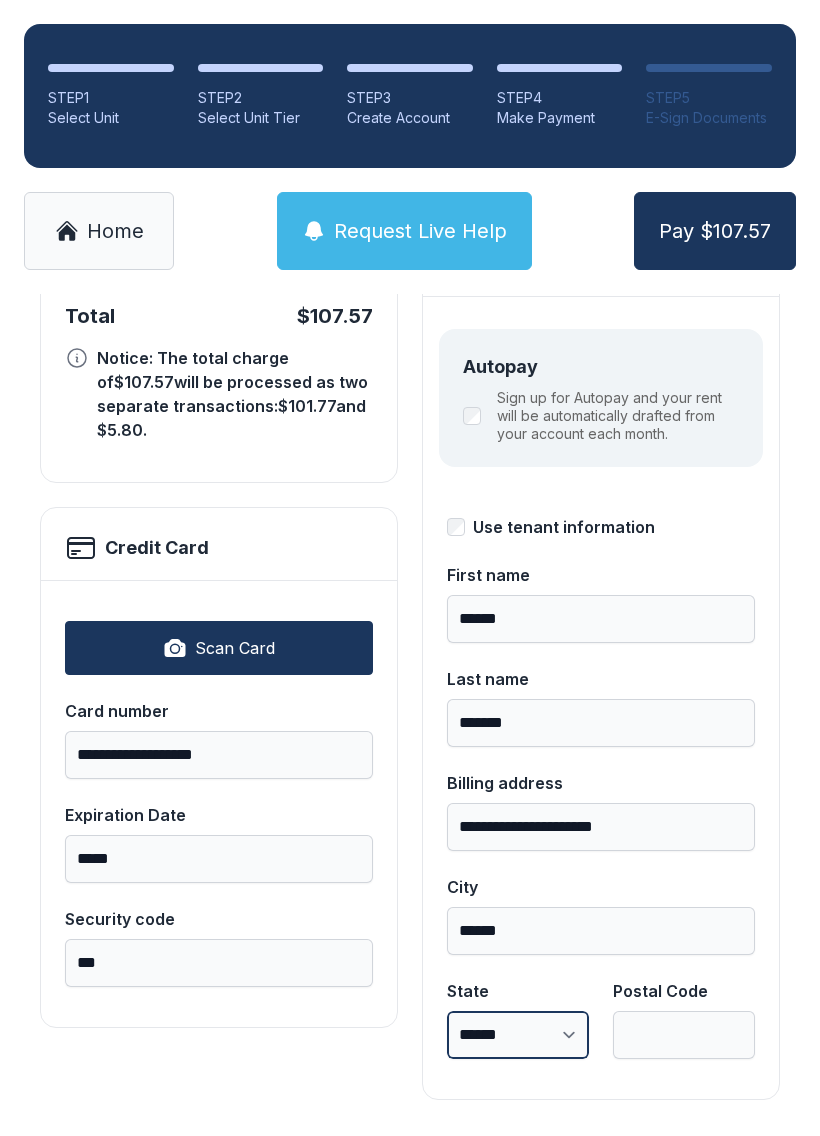 select on "**" 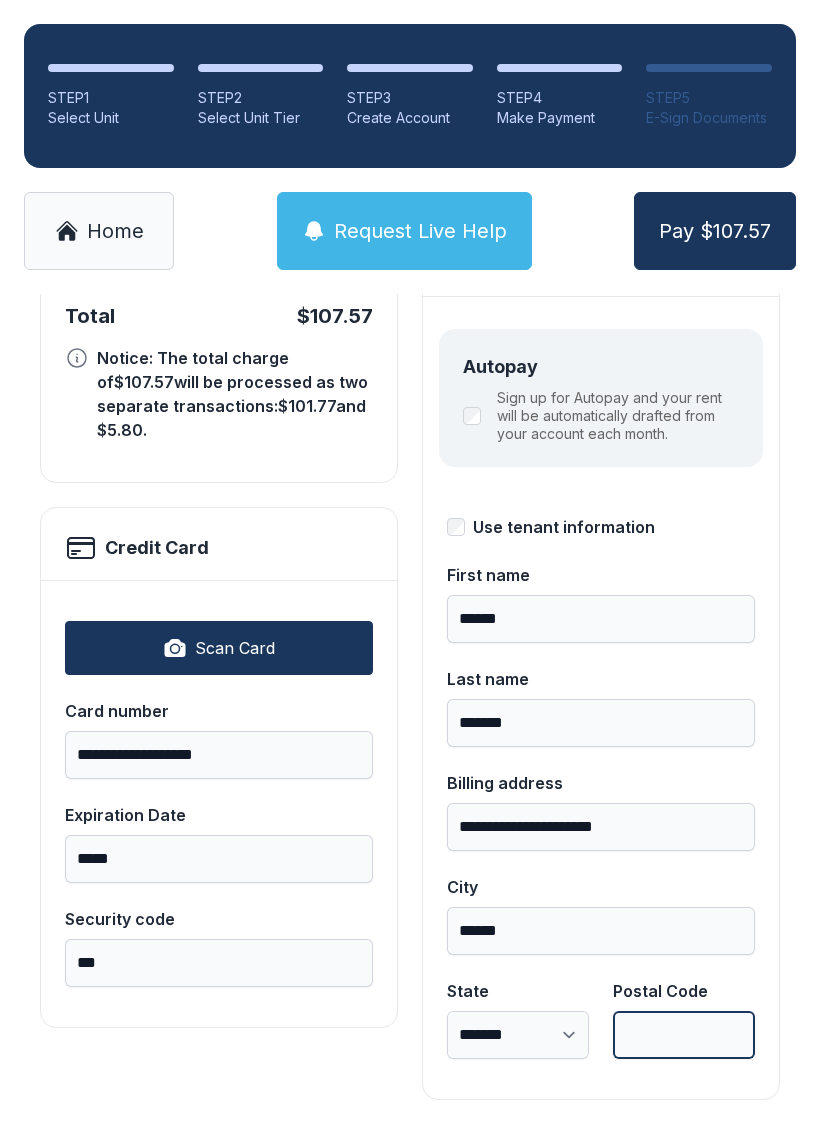 click on "Postal Code" at bounding box center (684, 1035) 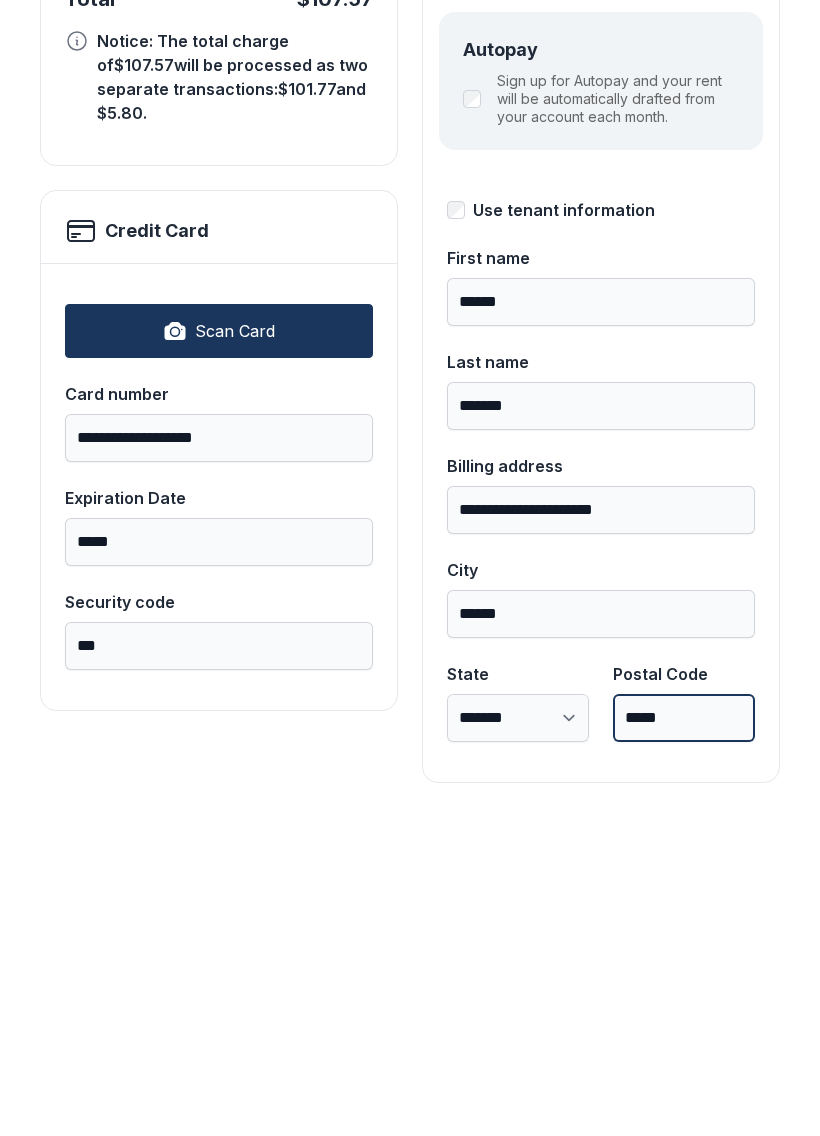 type on "*****" 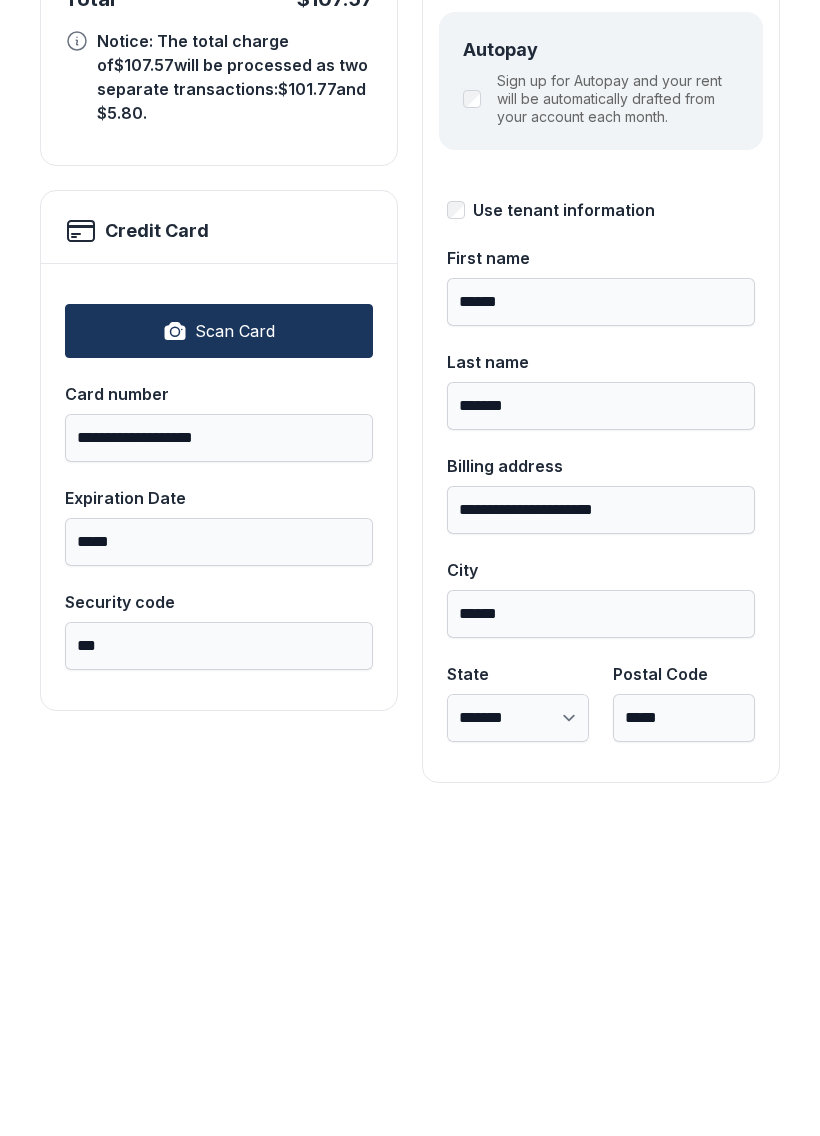click on "**********" at bounding box center (219, 644) 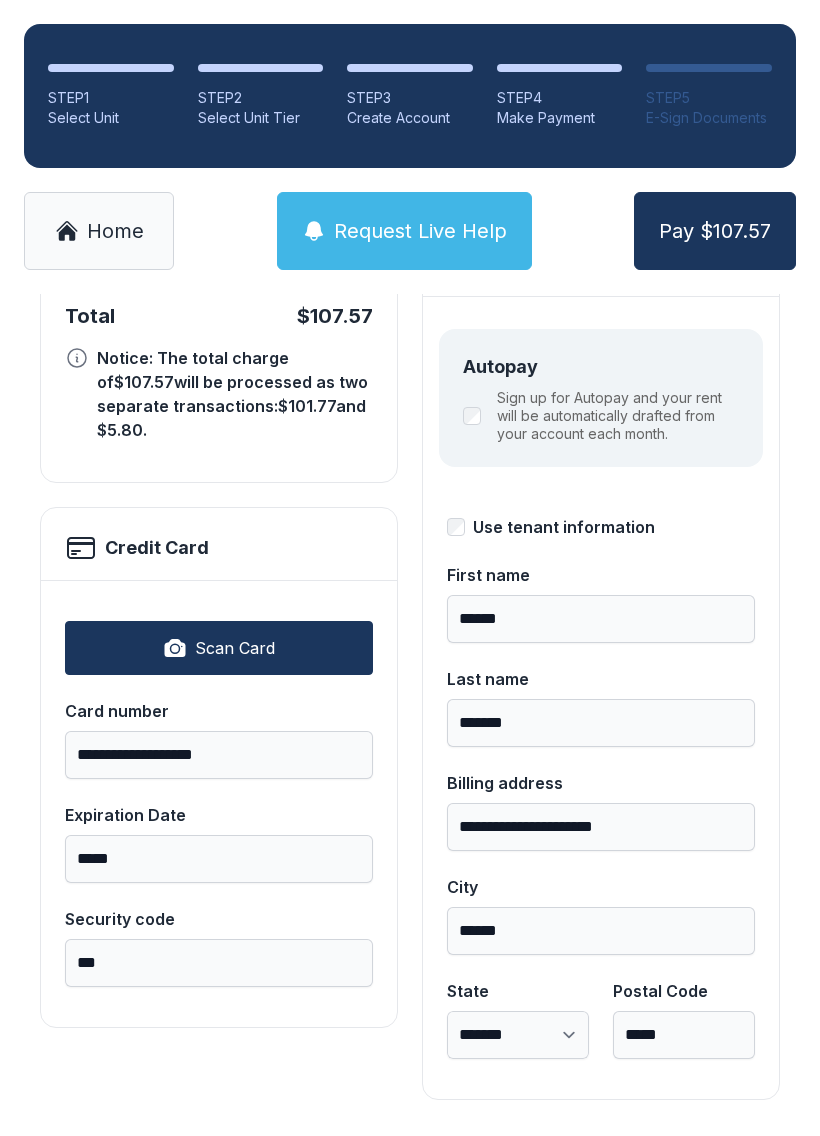 click on "Pay $107.57" at bounding box center (715, 231) 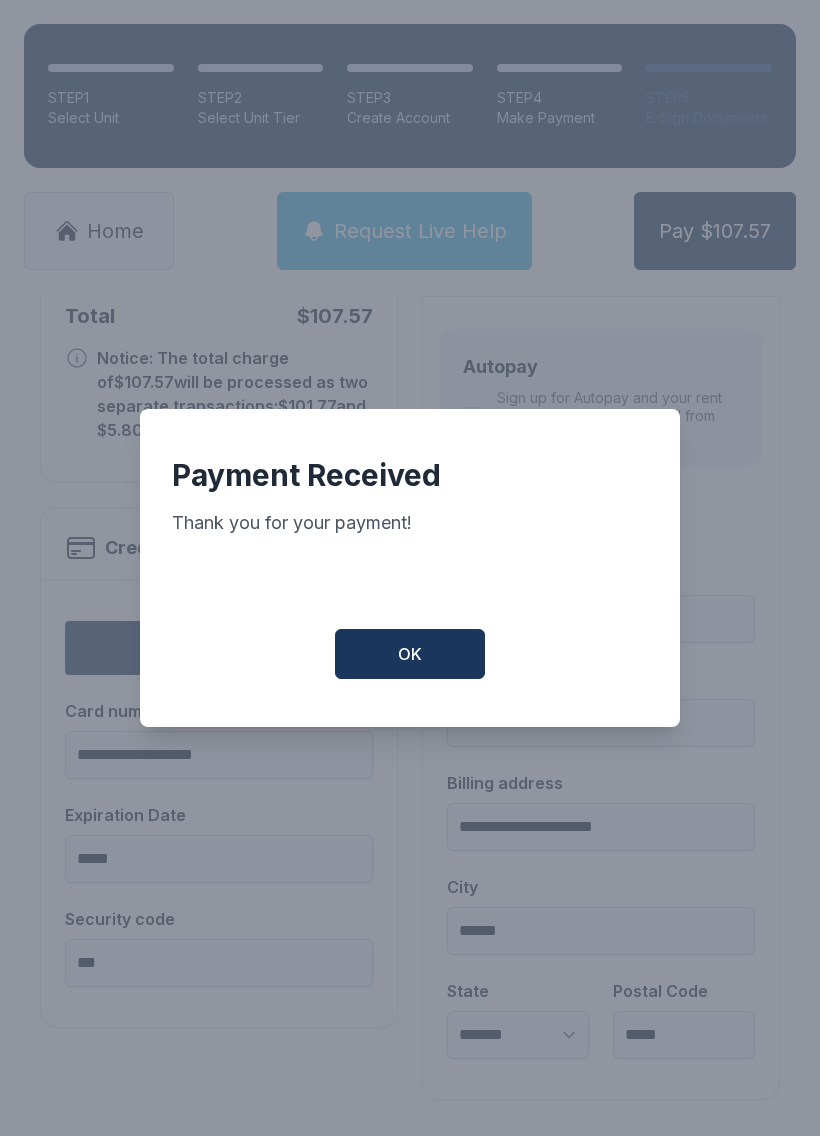 click on "OK" at bounding box center [410, 654] 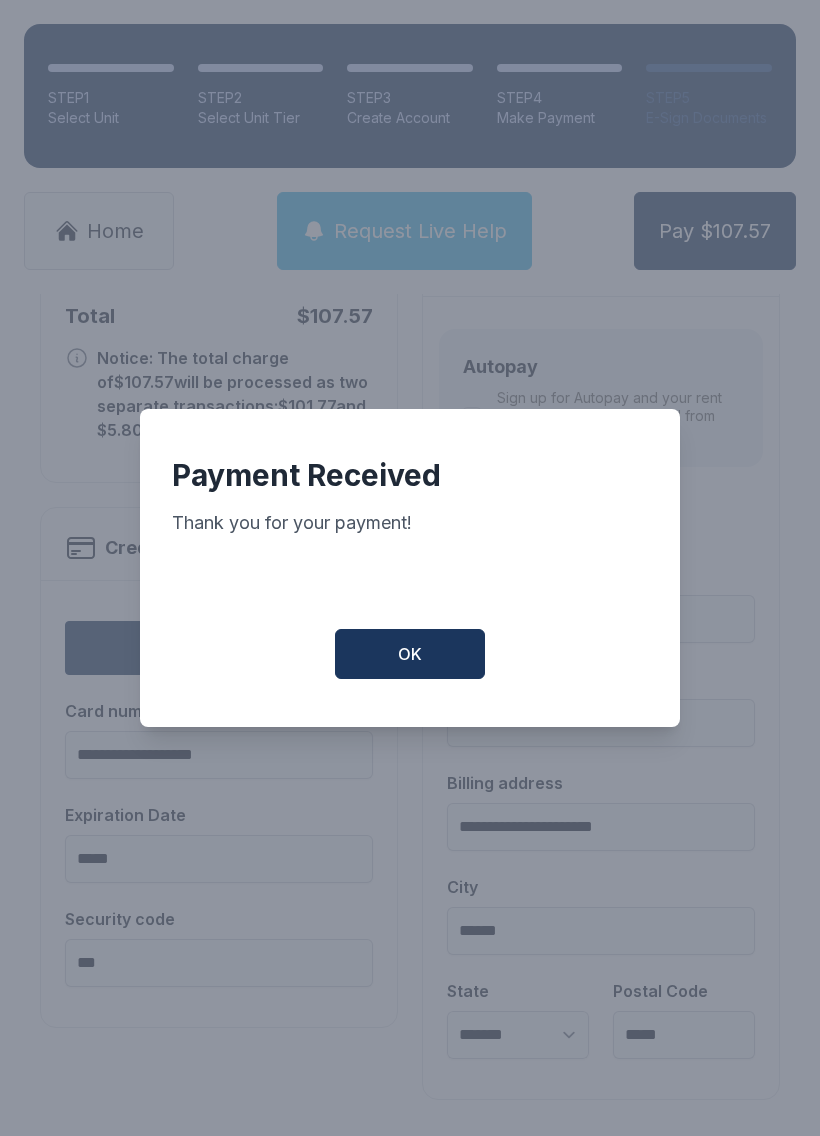 scroll, scrollTop: 0, scrollLeft: 0, axis: both 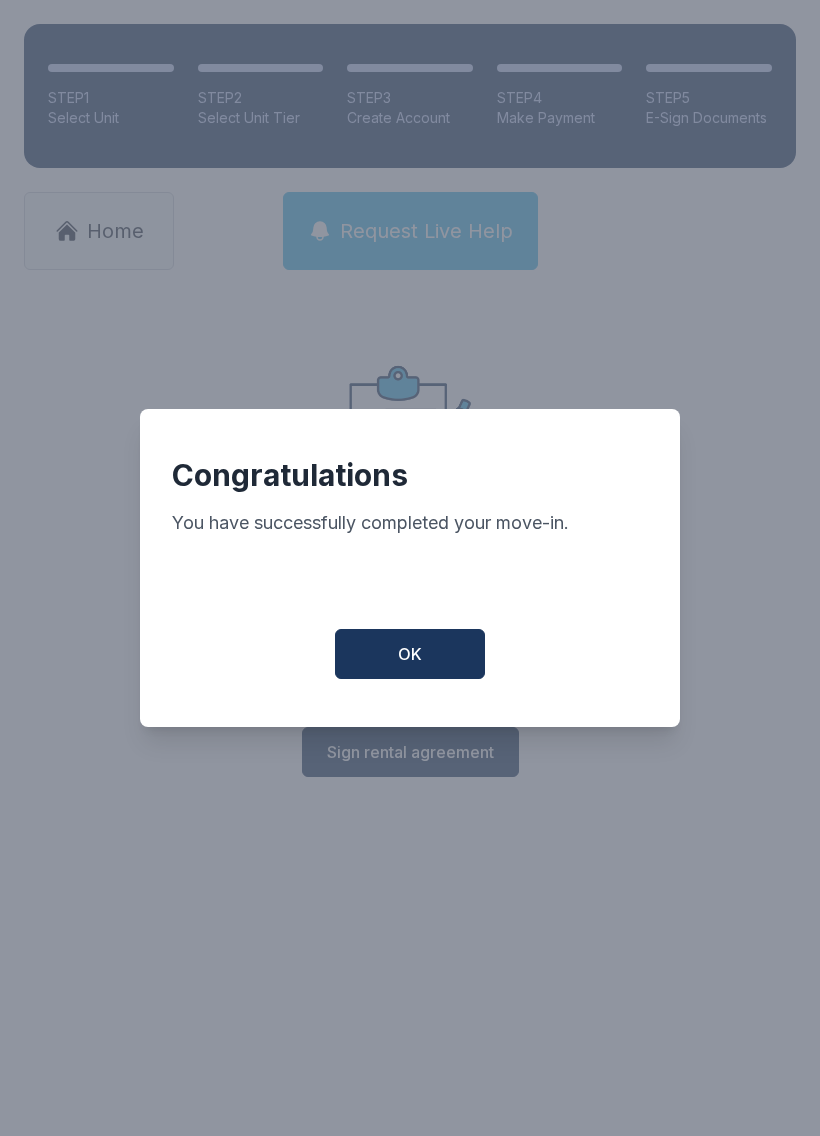 click on "OK" at bounding box center (410, 654) 